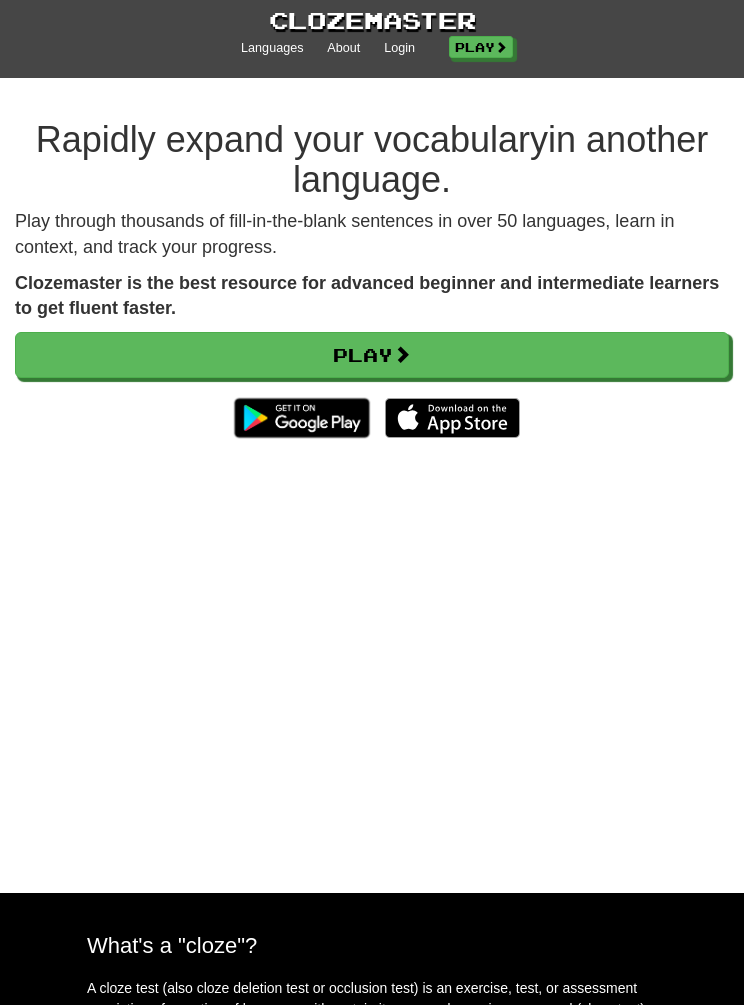 scroll, scrollTop: 0, scrollLeft: 0, axis: both 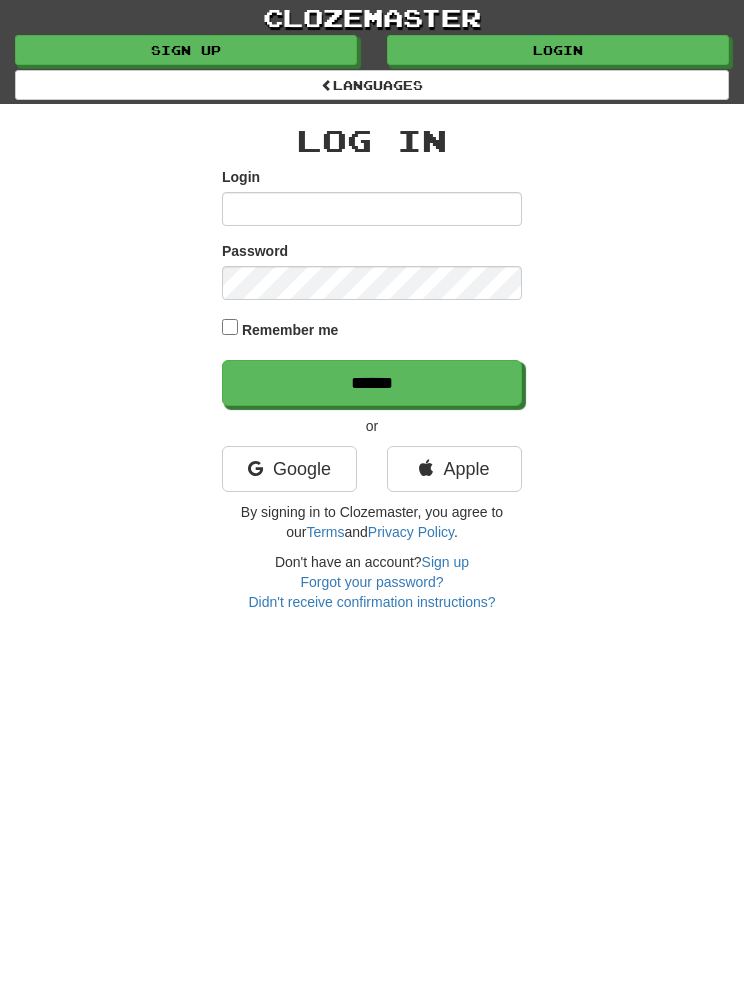 click on "Apple" at bounding box center [454, 469] 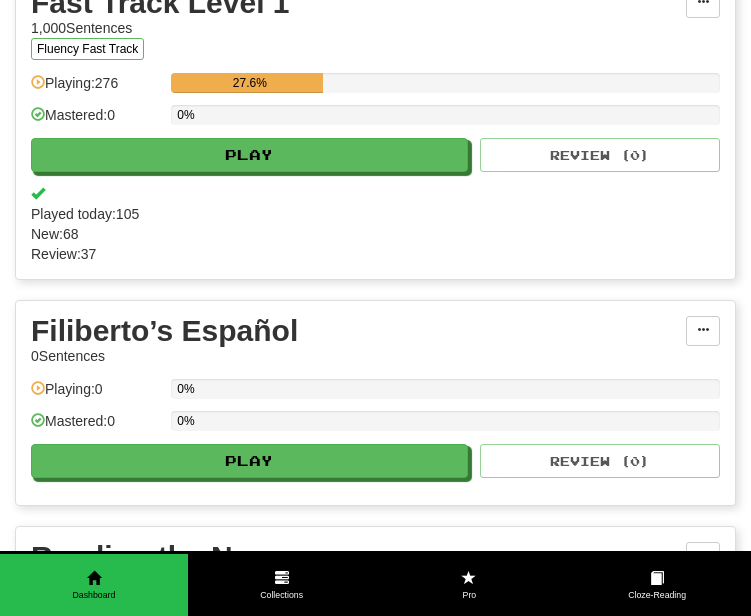 scroll, scrollTop: 418, scrollLeft: 0, axis: vertical 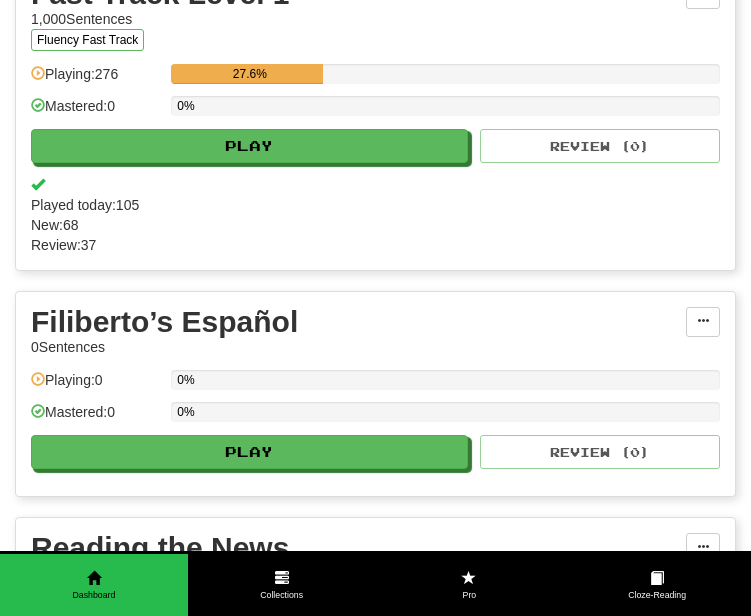click at bounding box center [703, 321] 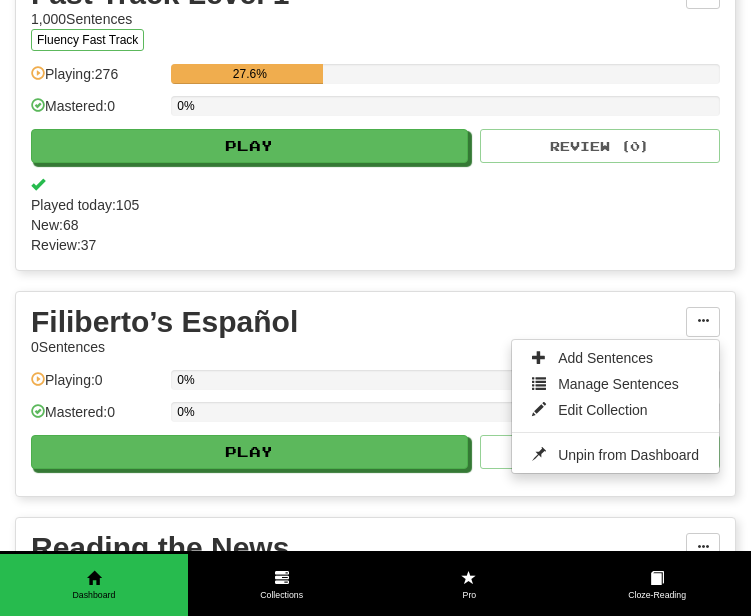 click on "Add Sentences" at bounding box center [615, 358] 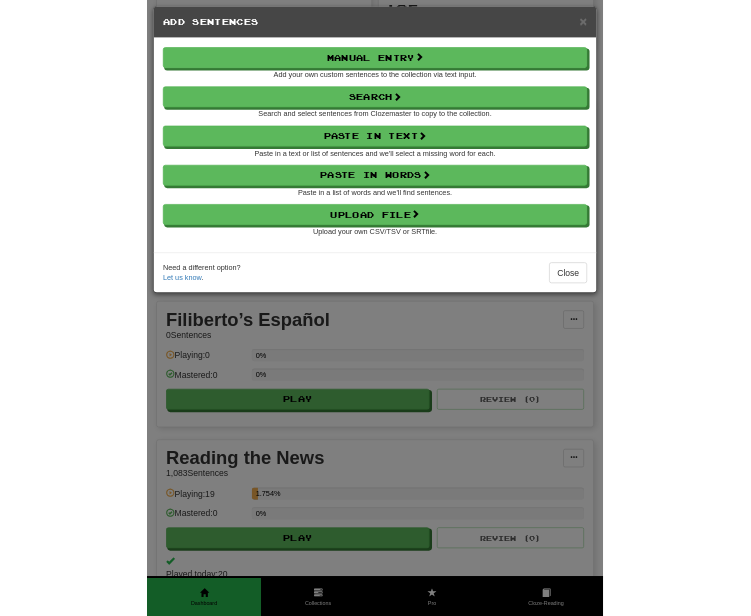 scroll, scrollTop: 418, scrollLeft: 0, axis: vertical 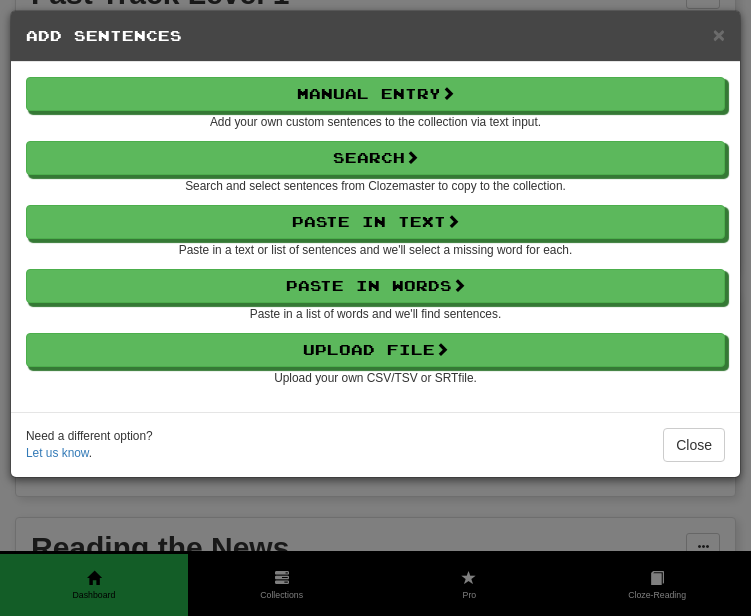 click on "Paste in Text" at bounding box center (375, 222) 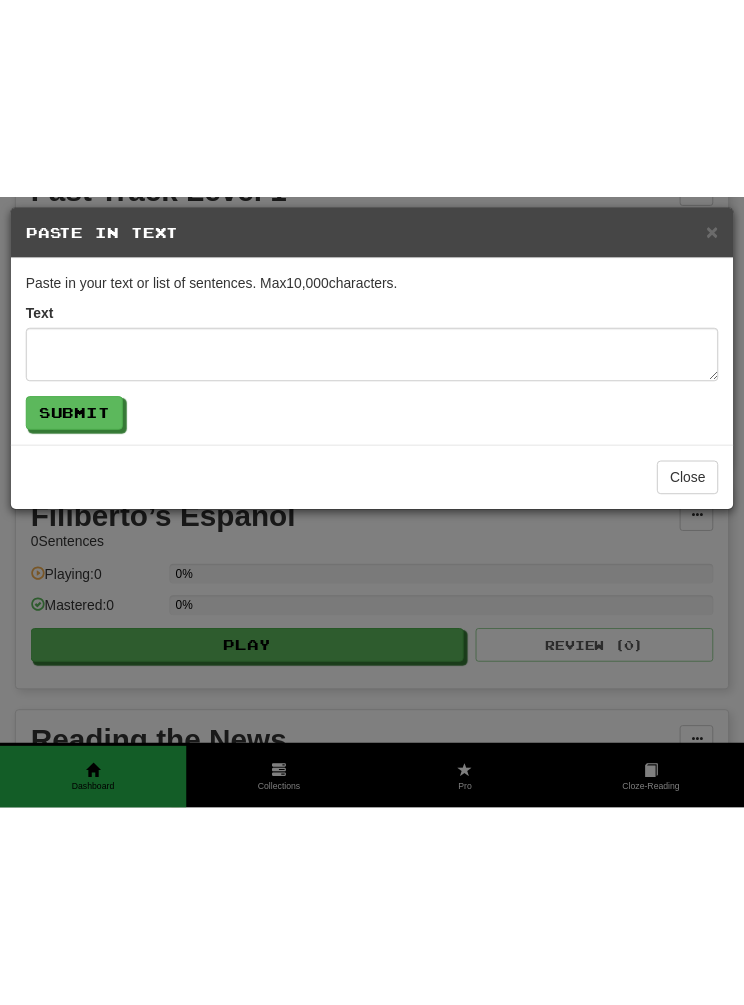 scroll, scrollTop: 218, scrollLeft: 0, axis: vertical 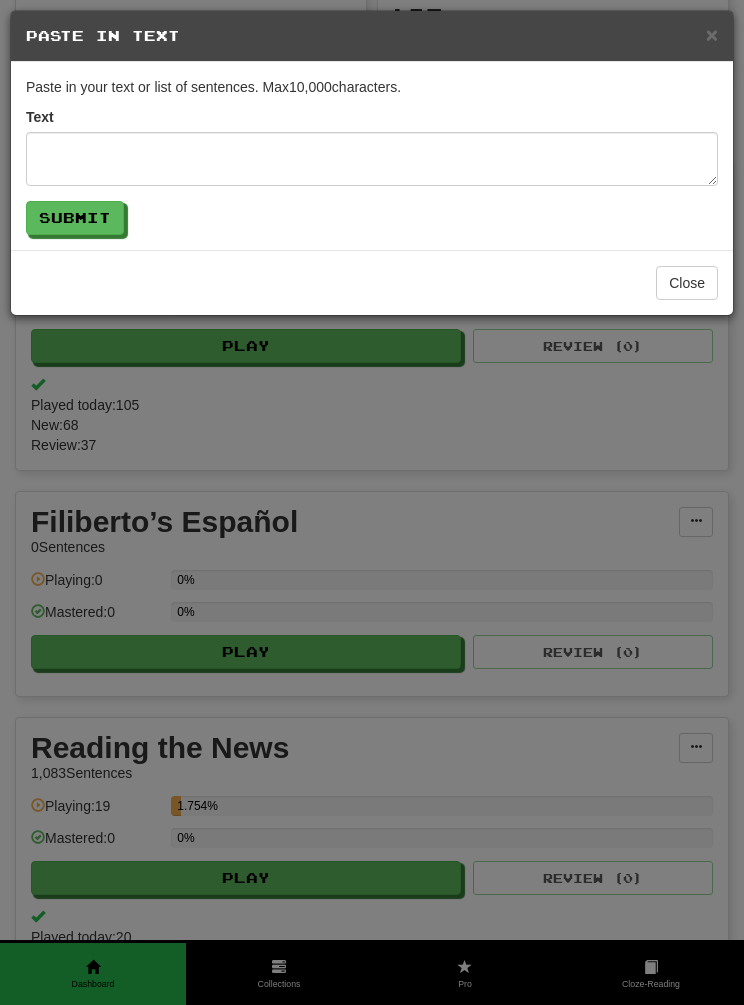 click on "Close" at bounding box center [687, 283] 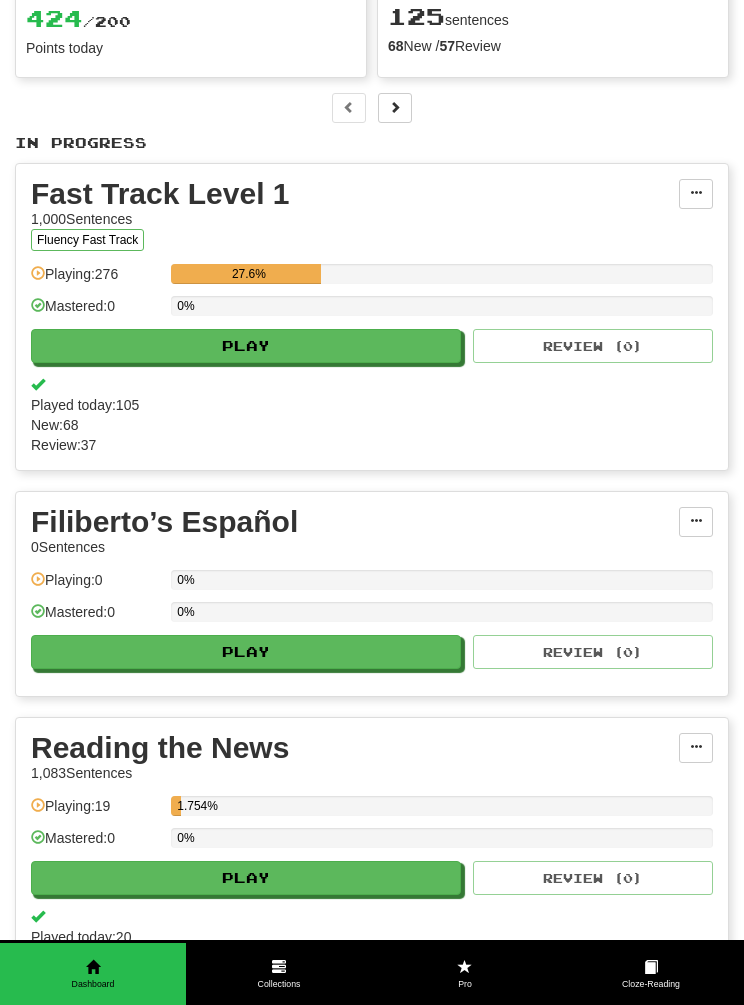 click at bounding box center (696, 521) 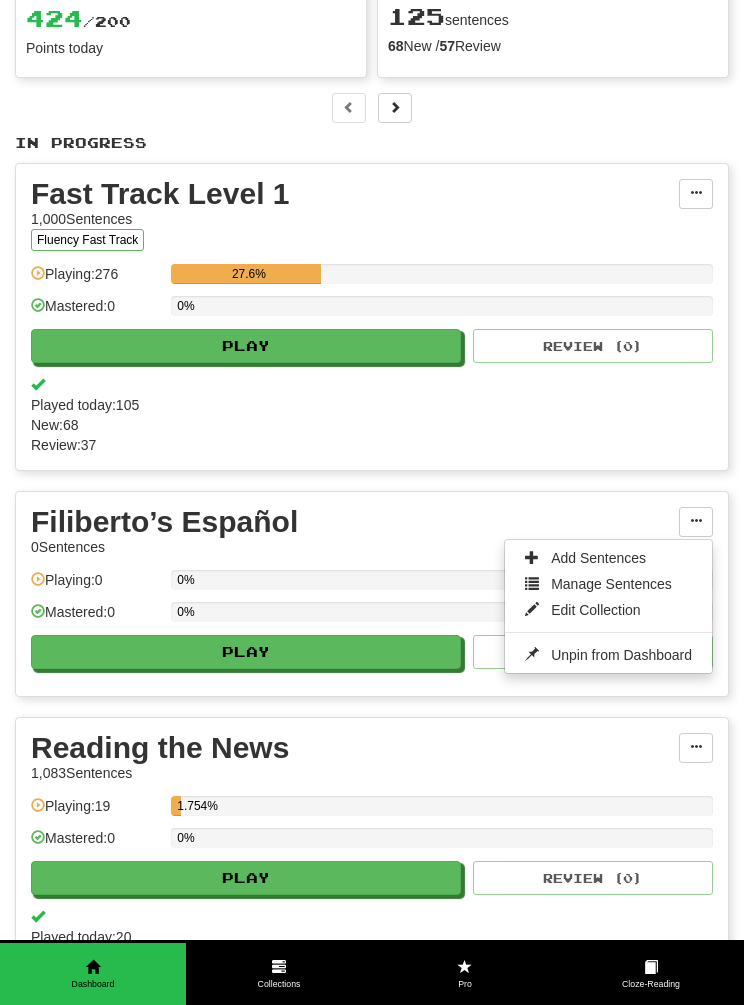 click on "Add Sentences" at bounding box center (608, 558) 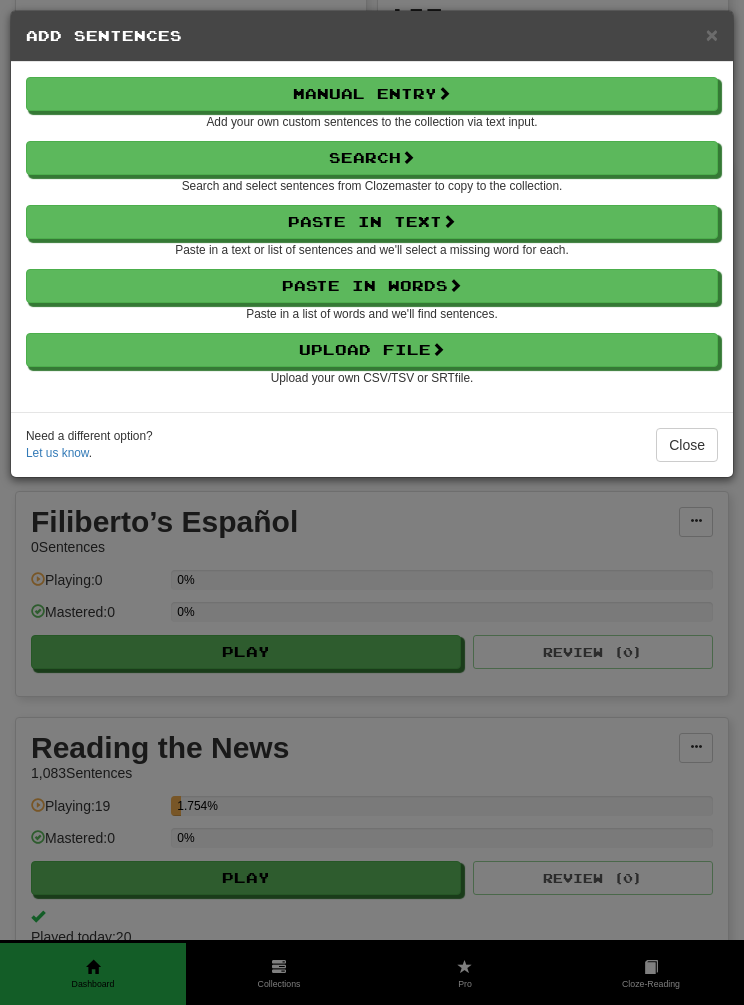 click on "Paste in Text" at bounding box center (372, 222) 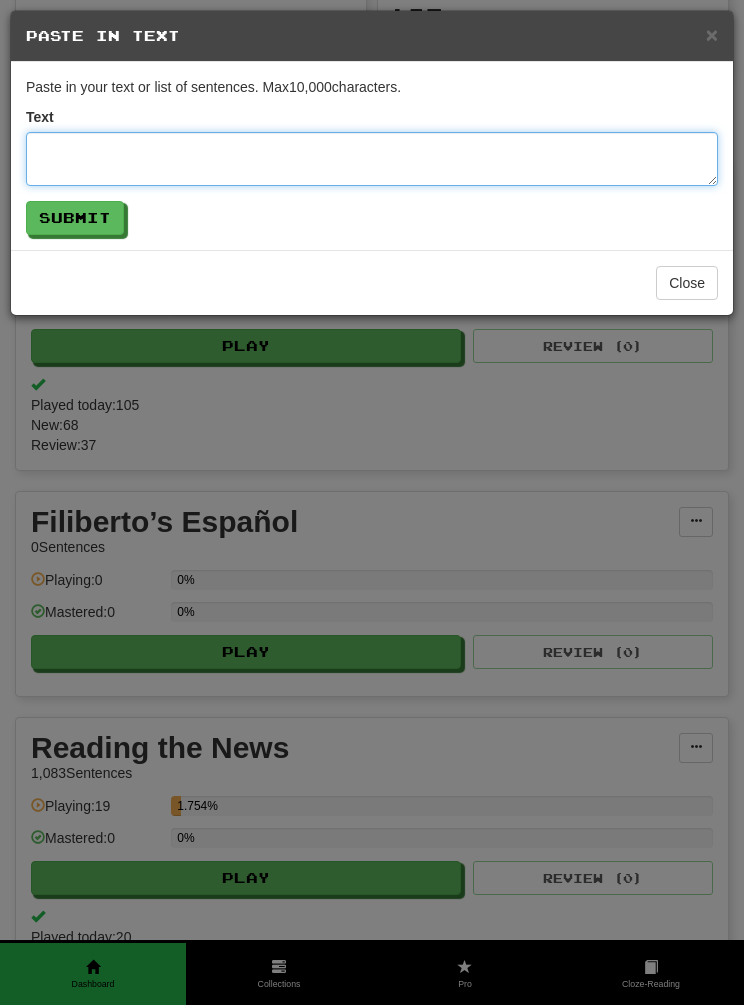 click at bounding box center [372, 159] 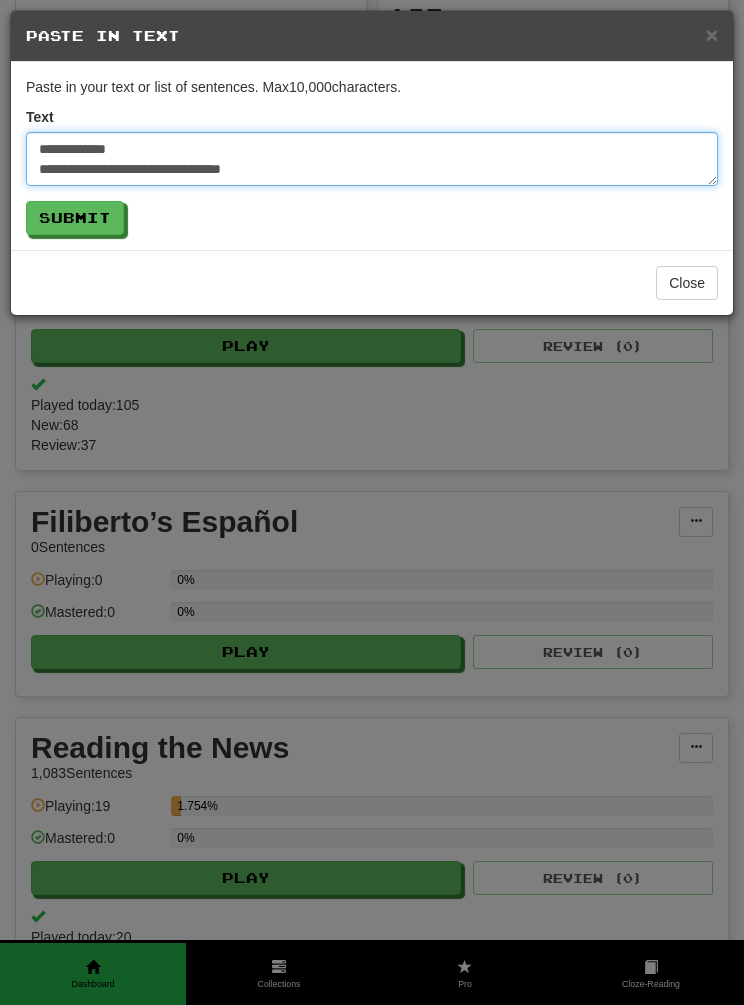scroll, scrollTop: 1340, scrollLeft: 0, axis: vertical 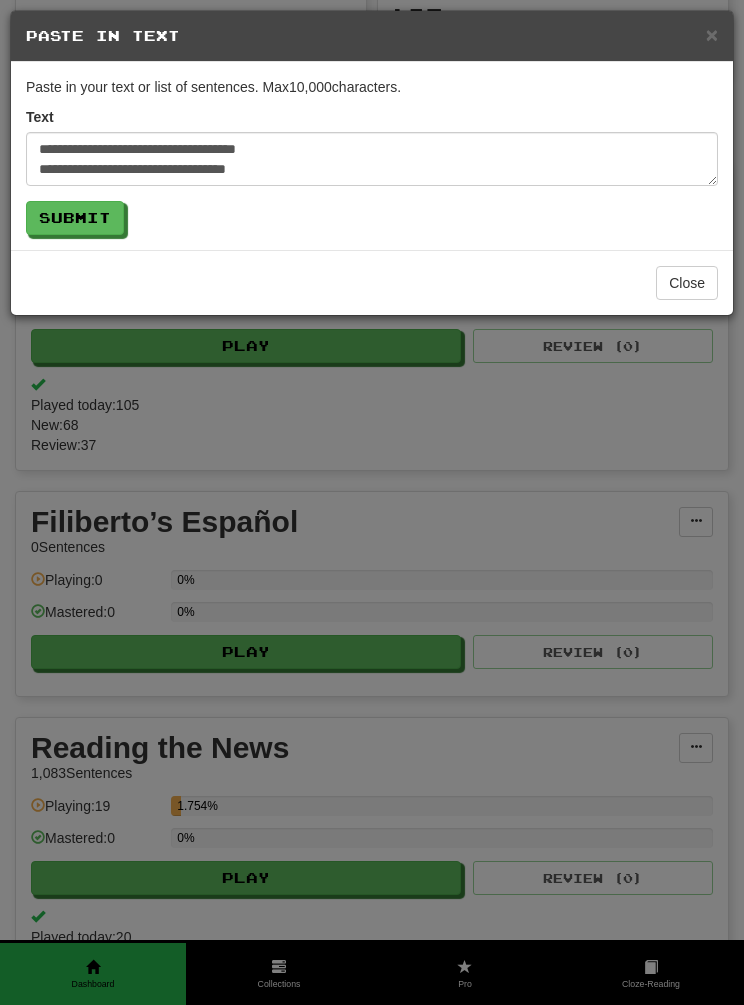 click on "Submit" at bounding box center [75, 218] 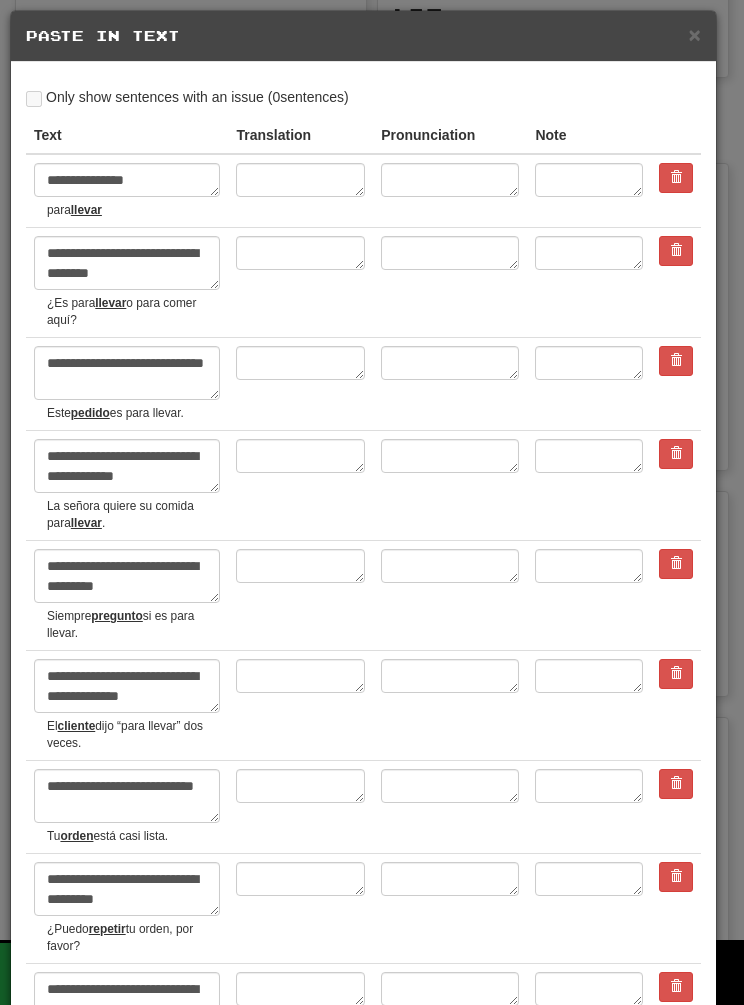 scroll, scrollTop: 0, scrollLeft: 0, axis: both 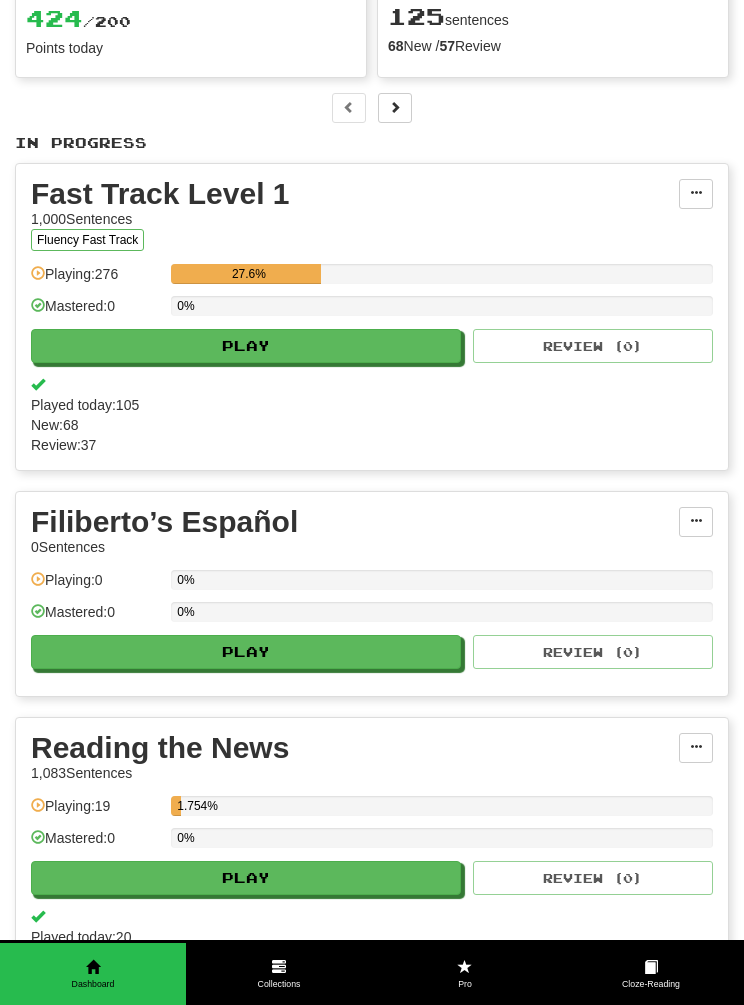 click at bounding box center [696, 522] 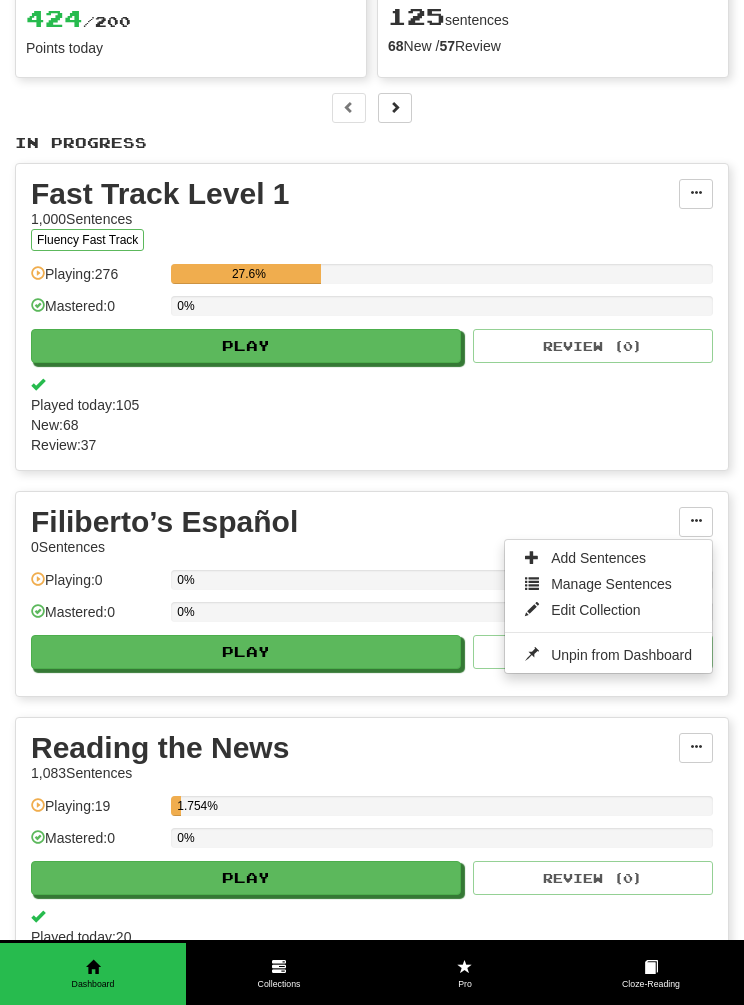 click on "Add Sentences" at bounding box center (608, 558) 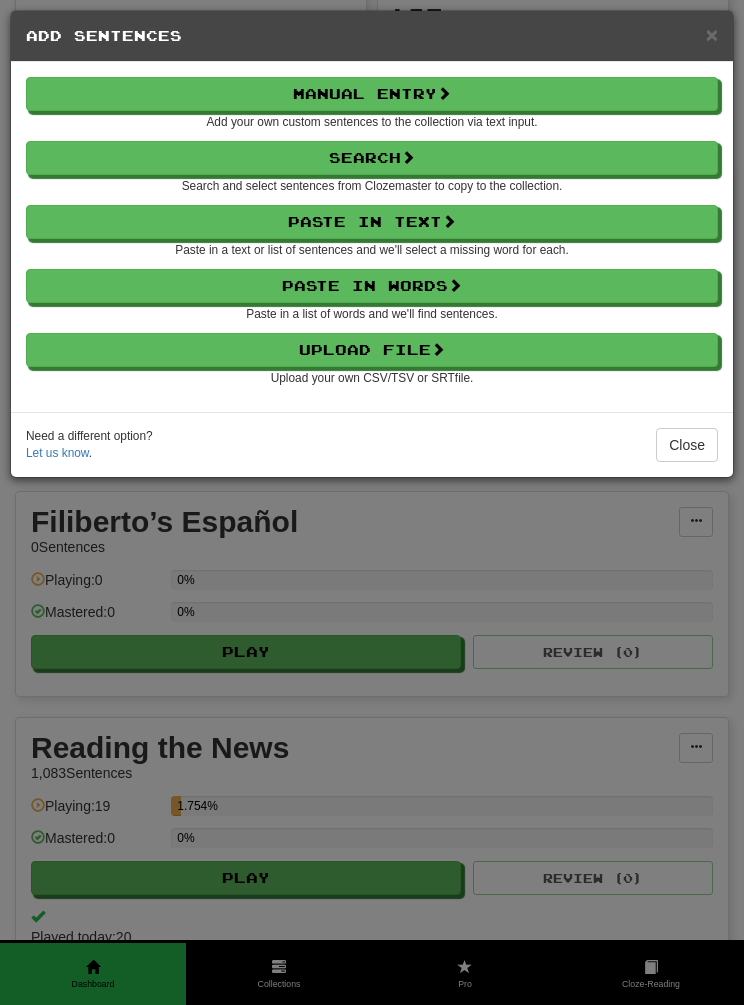 click on "Paste in Words" at bounding box center [372, 286] 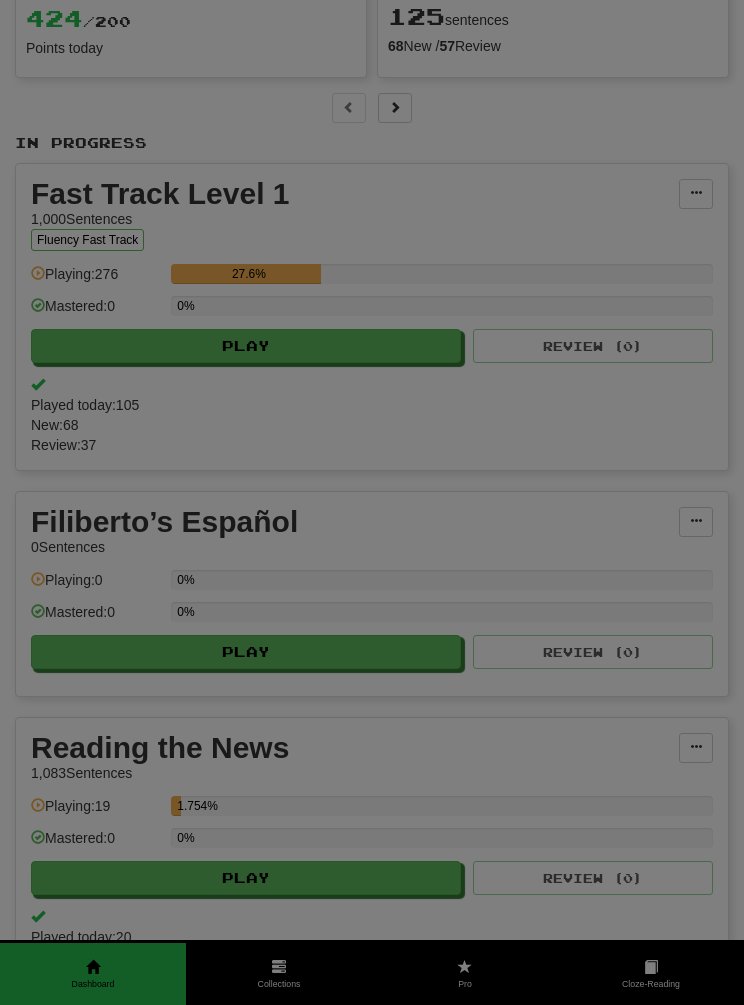 select on "*" 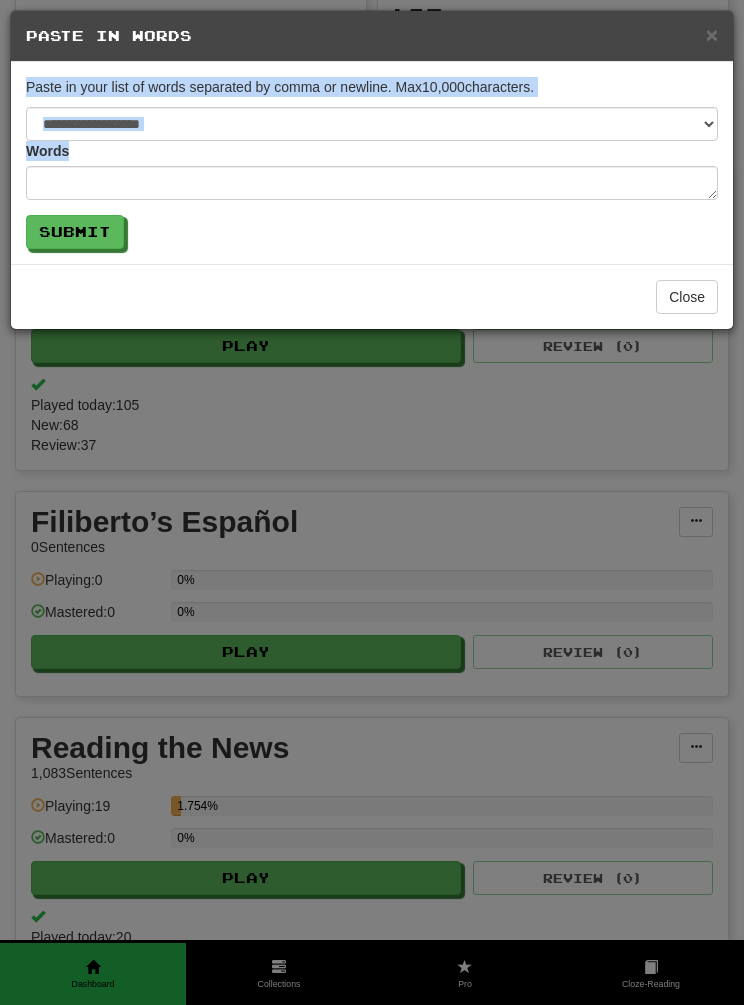 click on "**********" at bounding box center [372, 163] 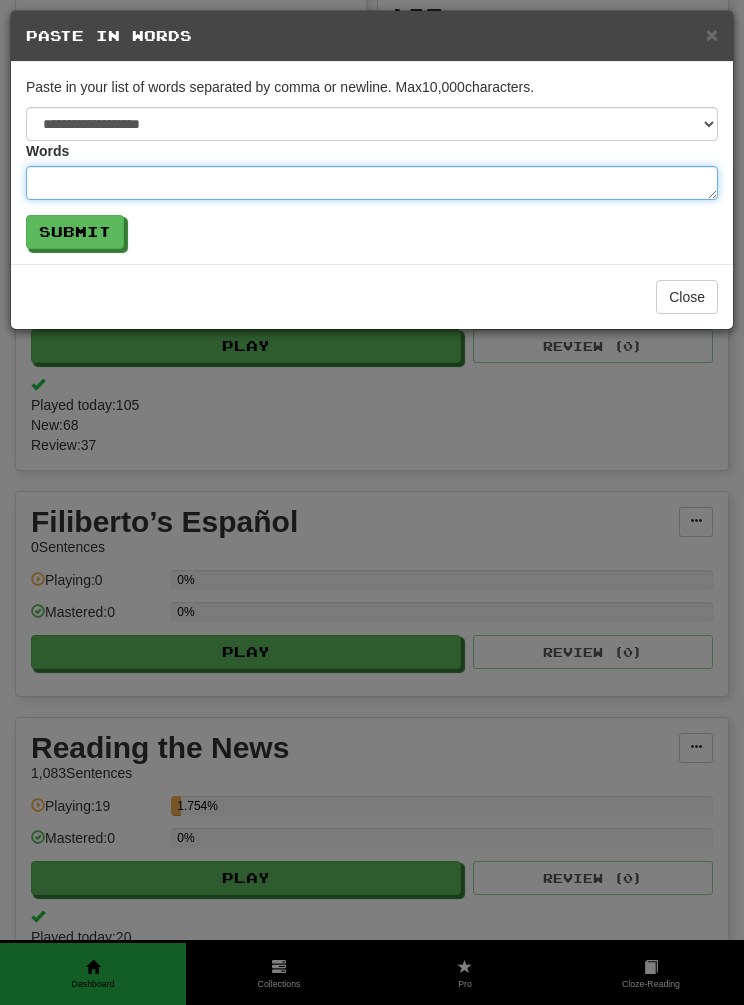 click at bounding box center [372, 183] 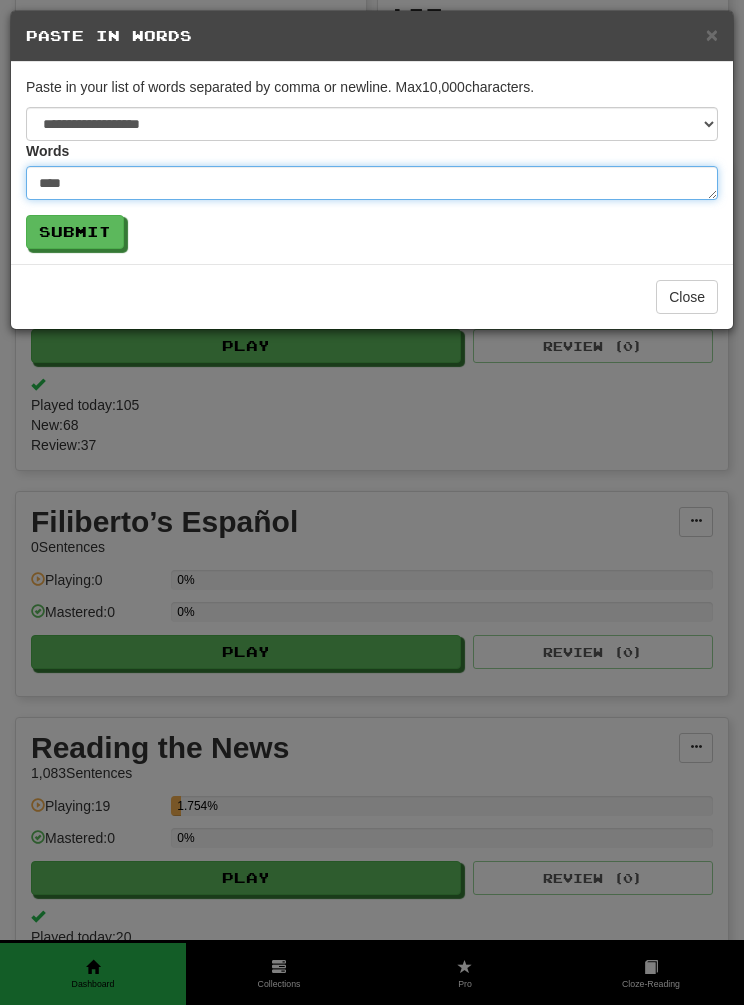 scroll, scrollTop: 264, scrollLeft: 0, axis: vertical 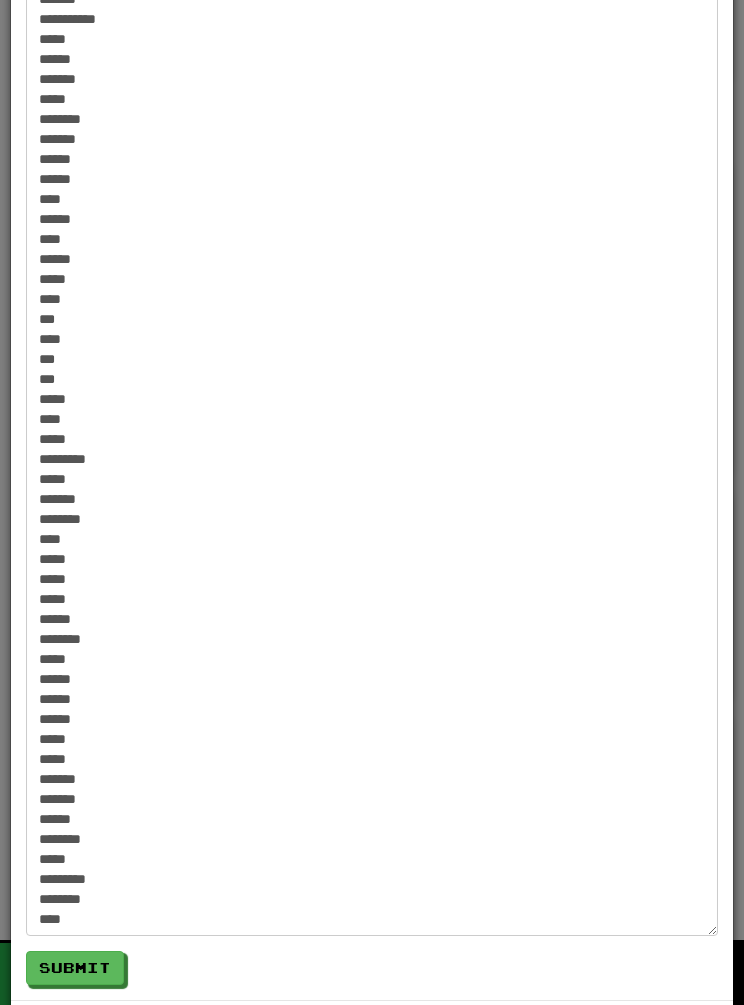 click on "Submit" at bounding box center [75, 968] 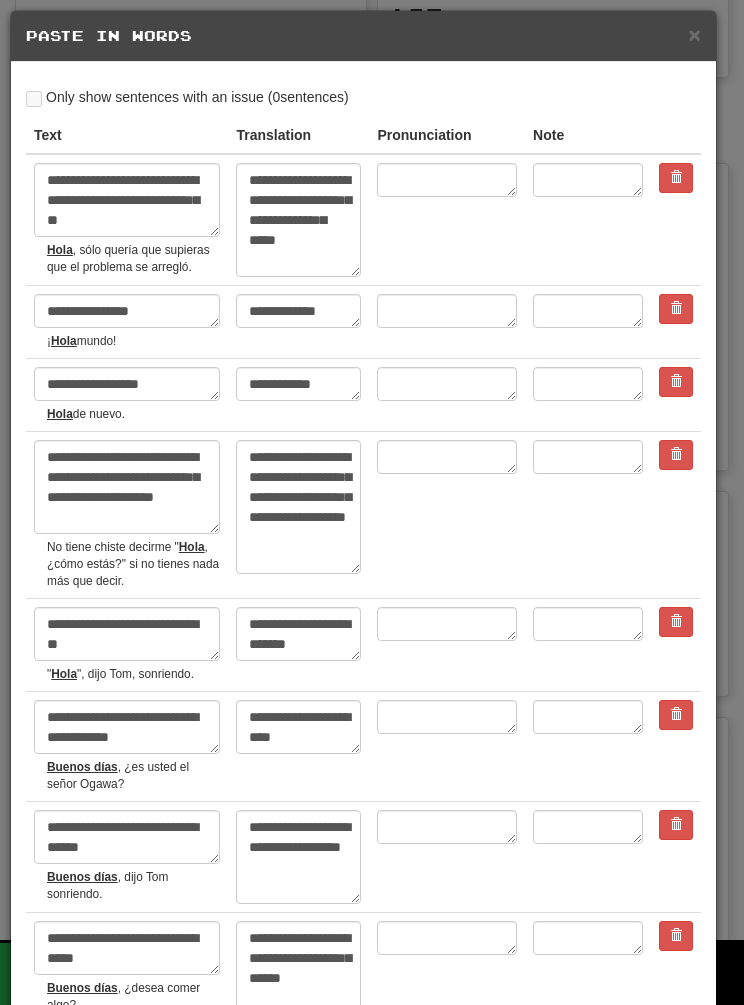 click at bounding box center (676, 308) 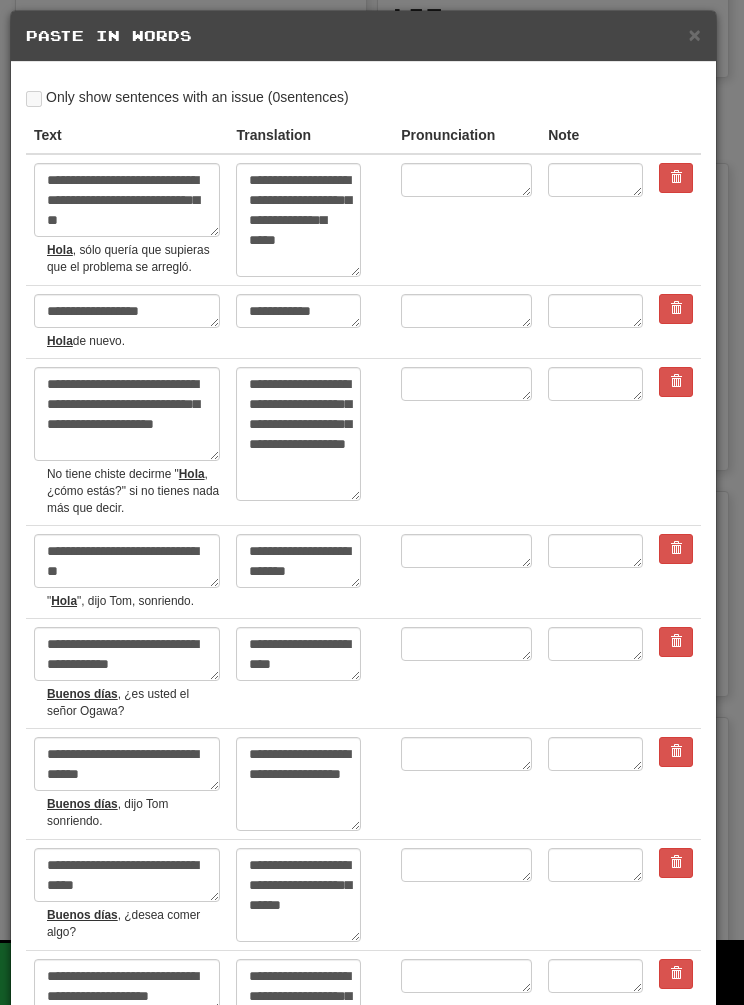 scroll, scrollTop: 289, scrollLeft: 0, axis: vertical 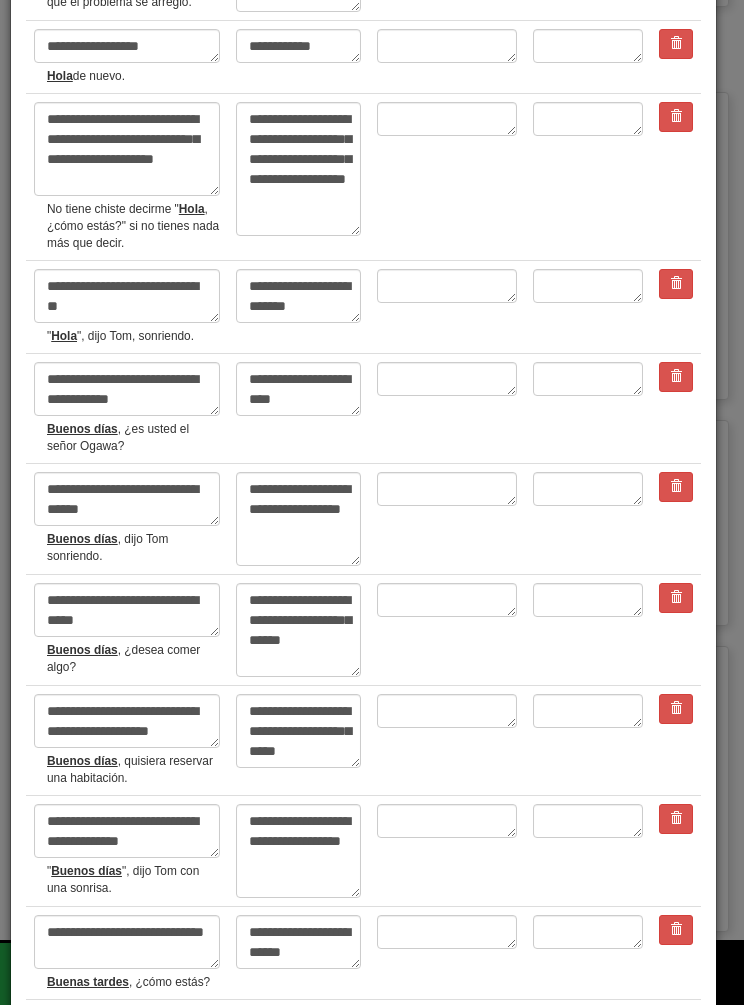 click at bounding box center (676, 283) 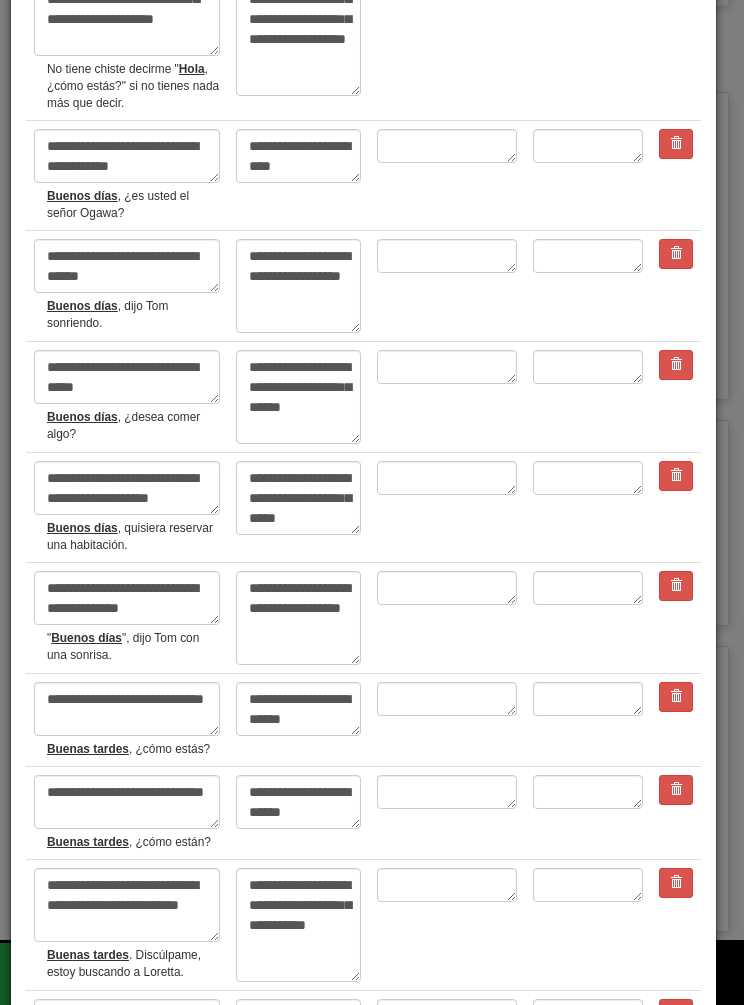 scroll, scrollTop: 420, scrollLeft: 0, axis: vertical 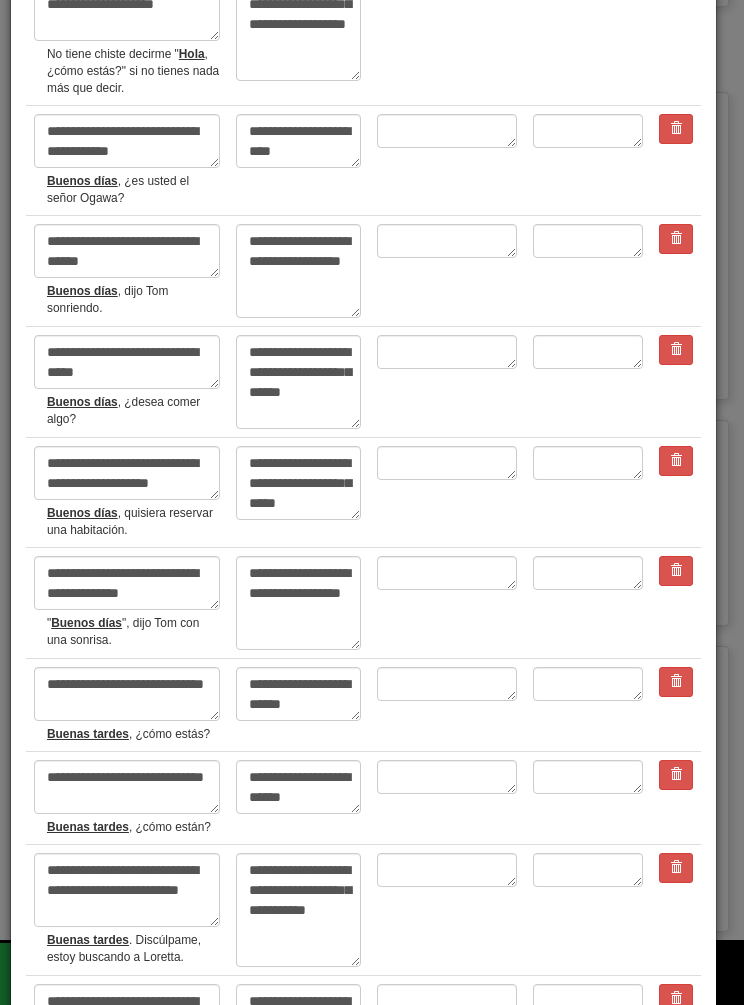 click at bounding box center [676, 239] 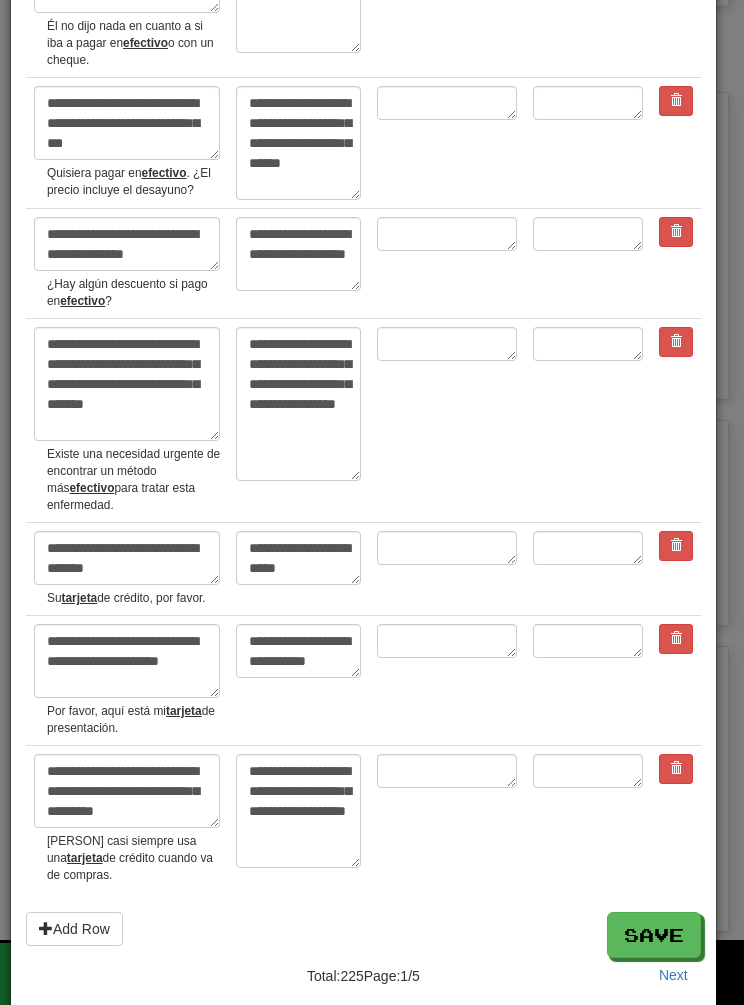 scroll, scrollTop: 5071, scrollLeft: 0, axis: vertical 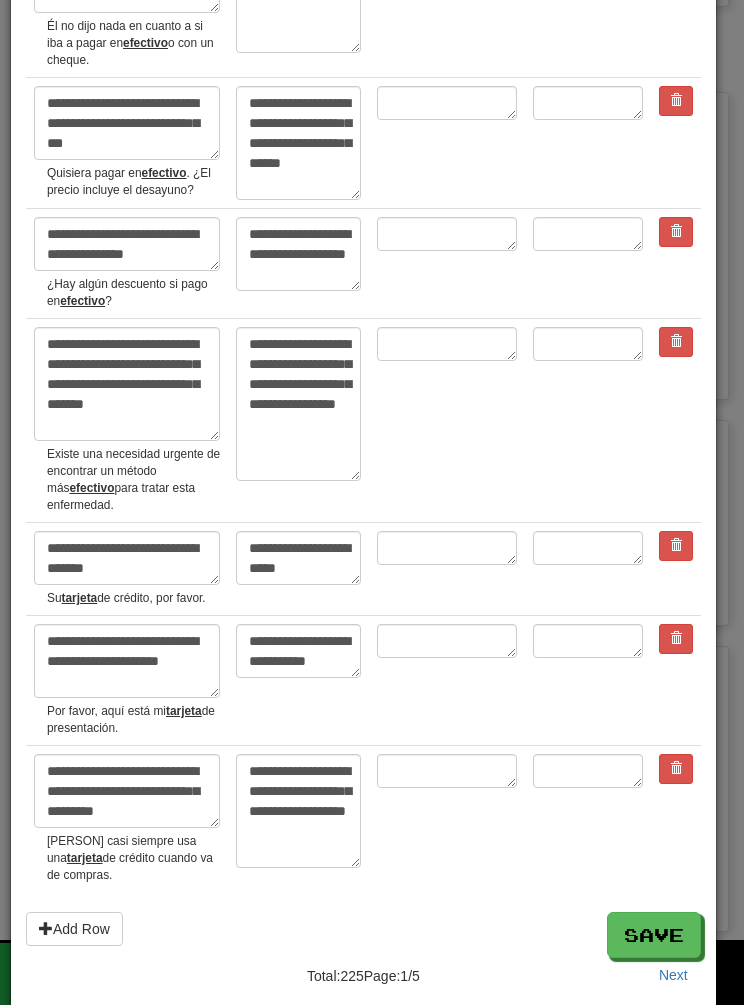 click on "Save" at bounding box center [654, 935] 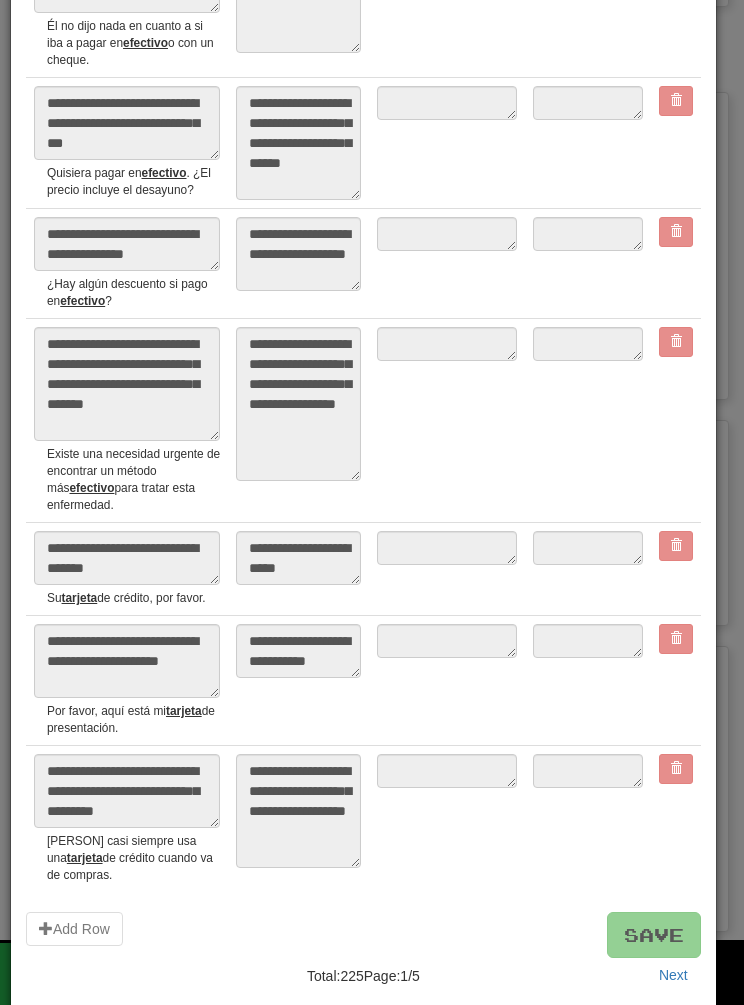 type on "*" 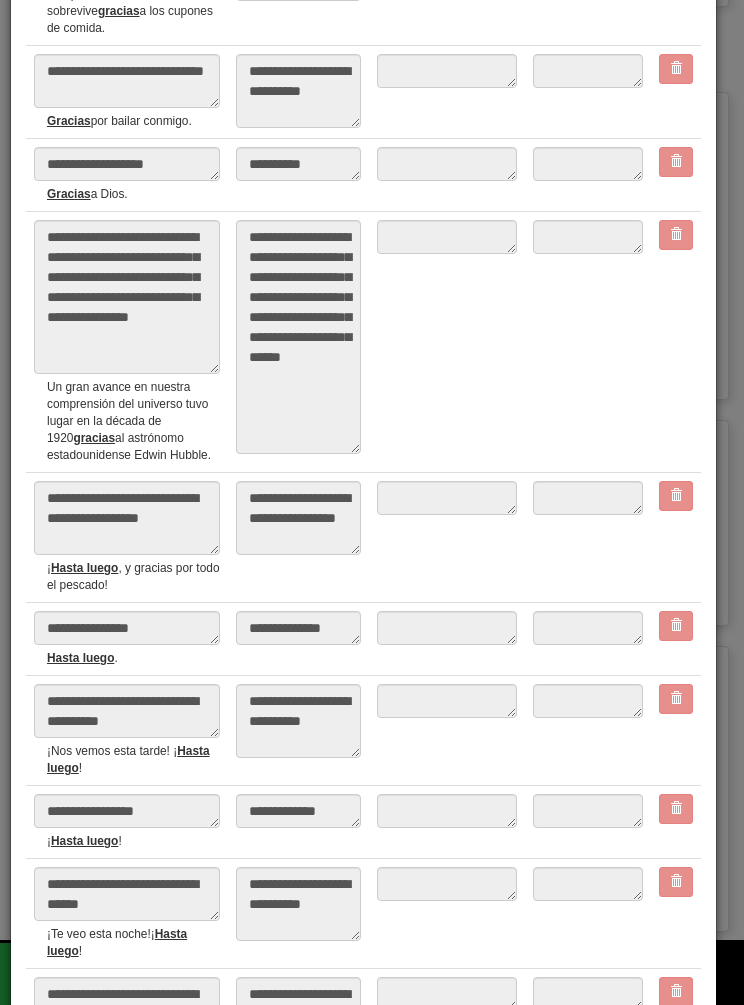 scroll, scrollTop: 1801, scrollLeft: 0, axis: vertical 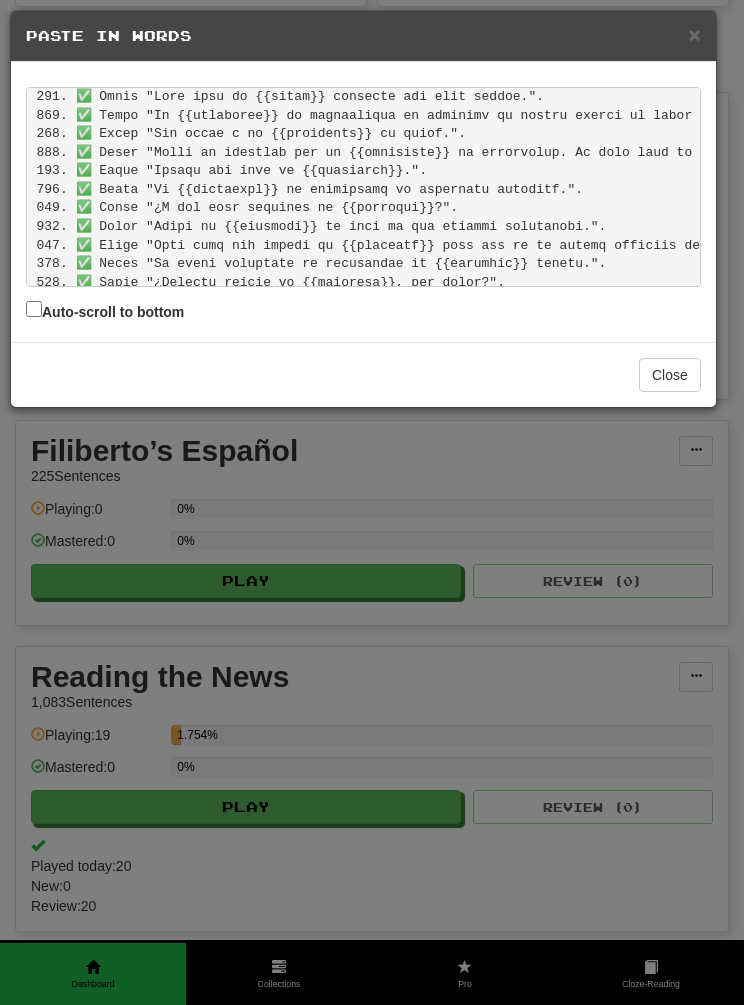 click on "Close" at bounding box center (670, 375) 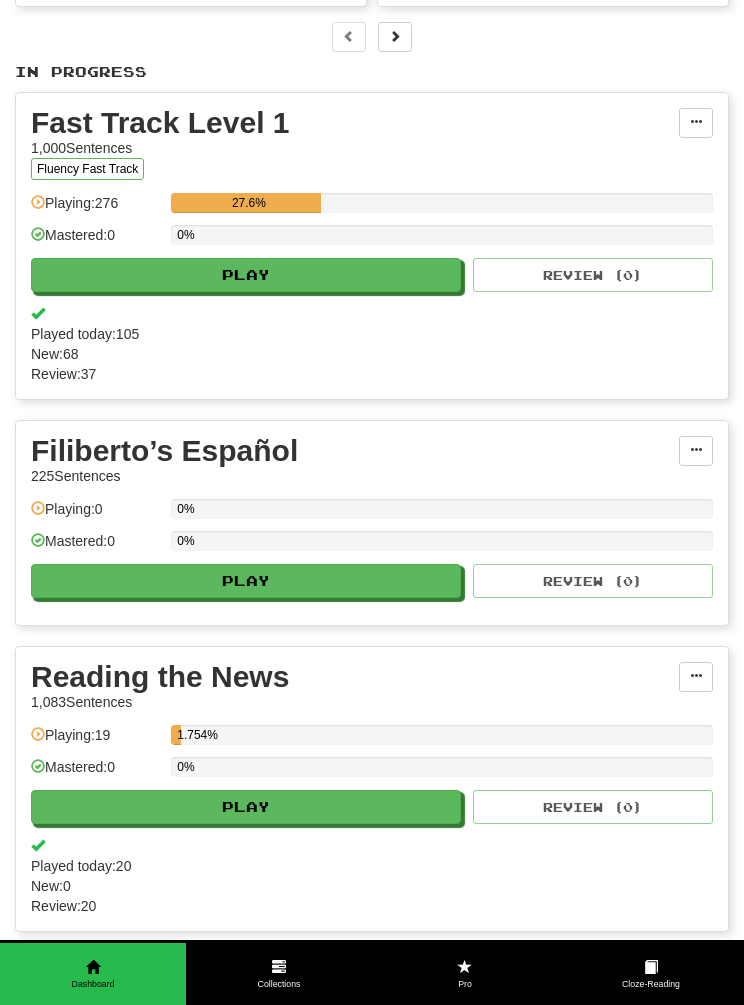 click at bounding box center (696, 451) 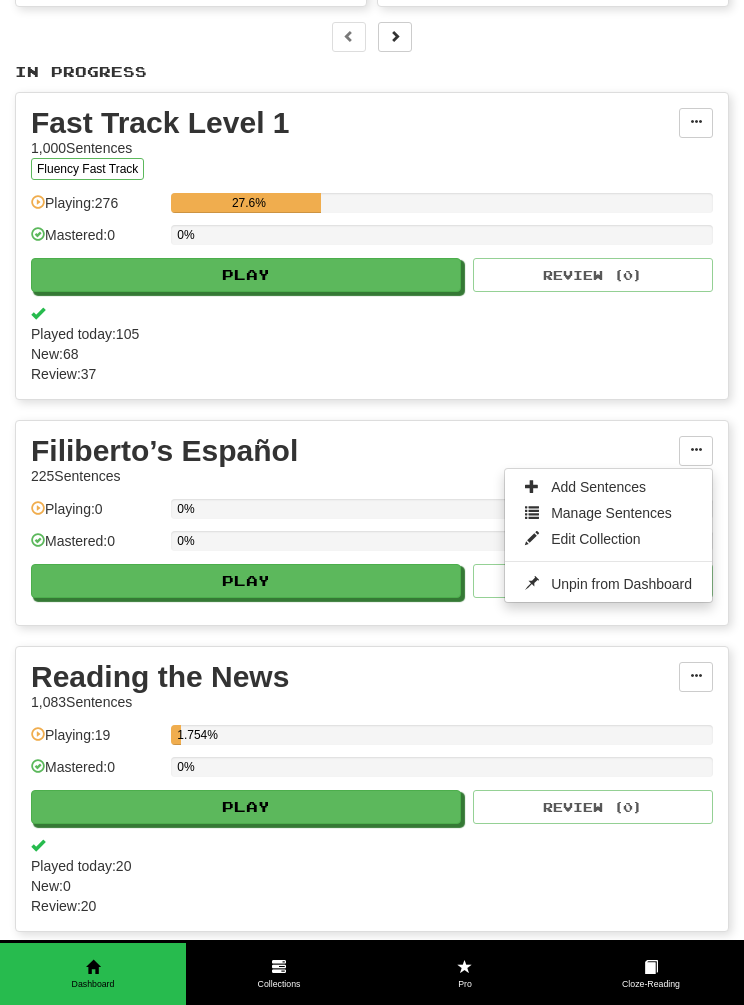 click on "Add Sentences" at bounding box center [608, 487] 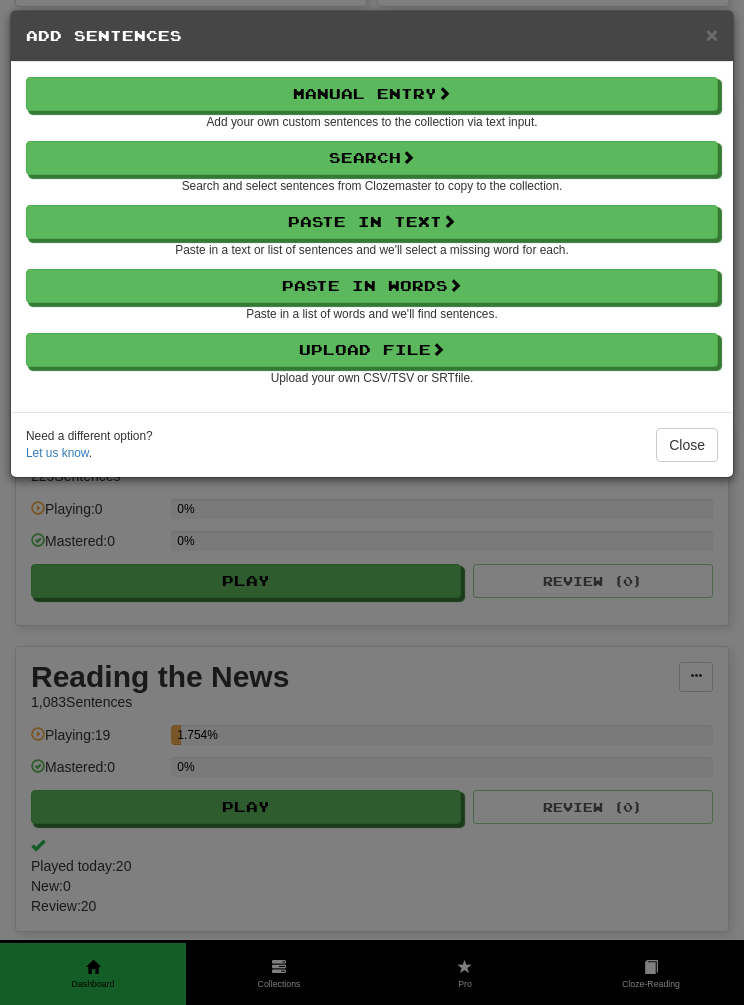 click on "Paste in Words" at bounding box center [372, 286] 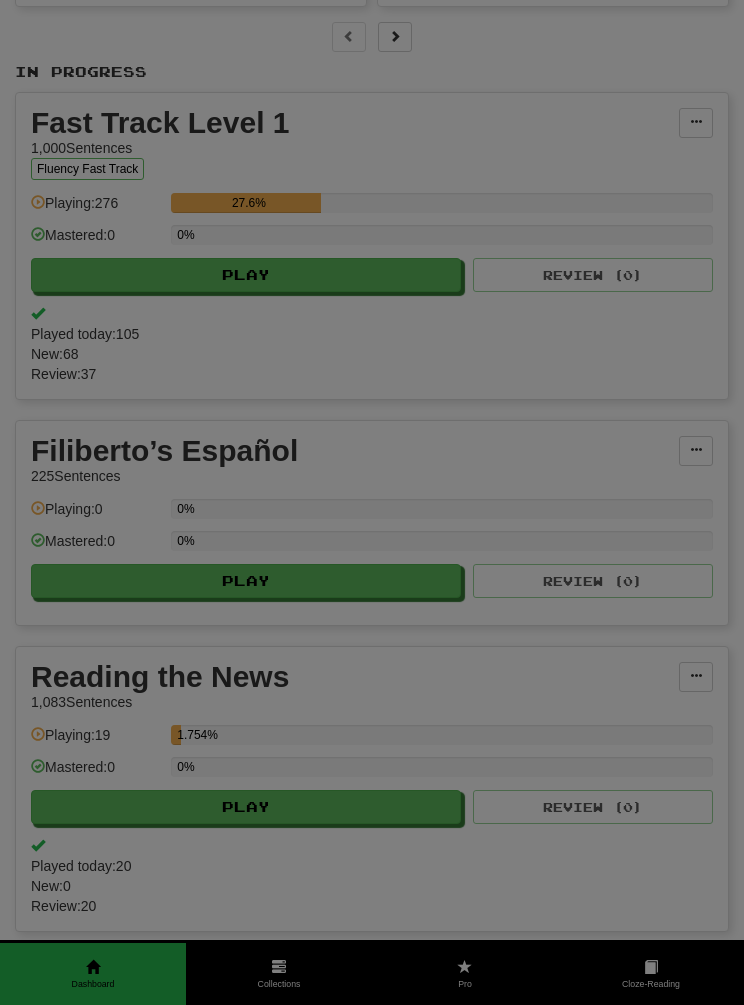 select on "*" 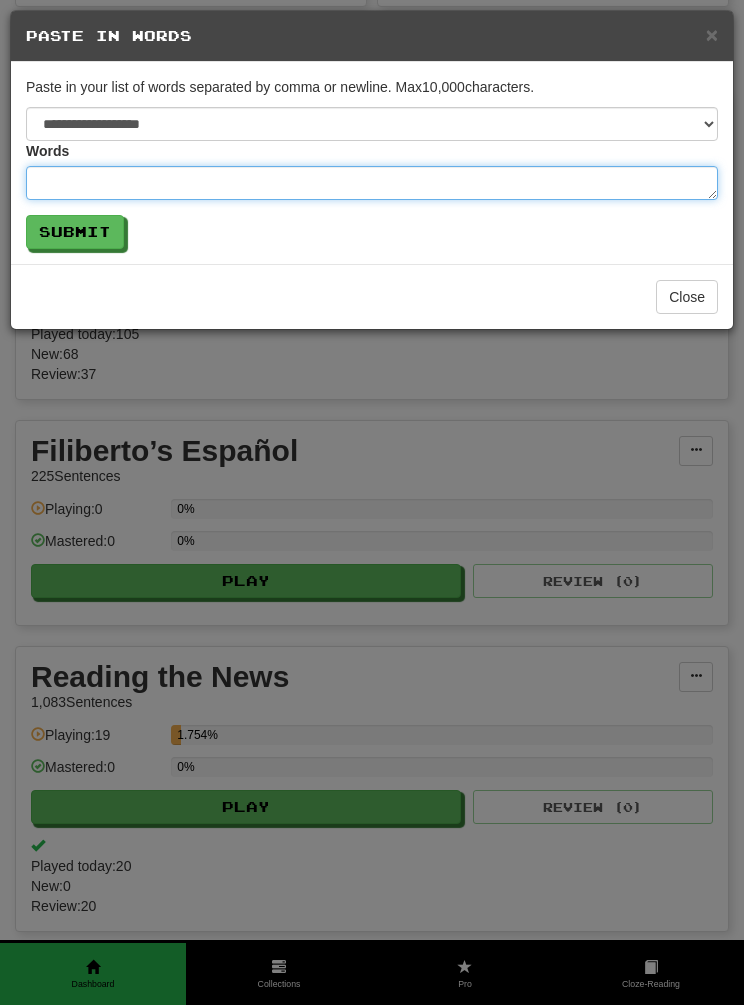 click at bounding box center [372, 183] 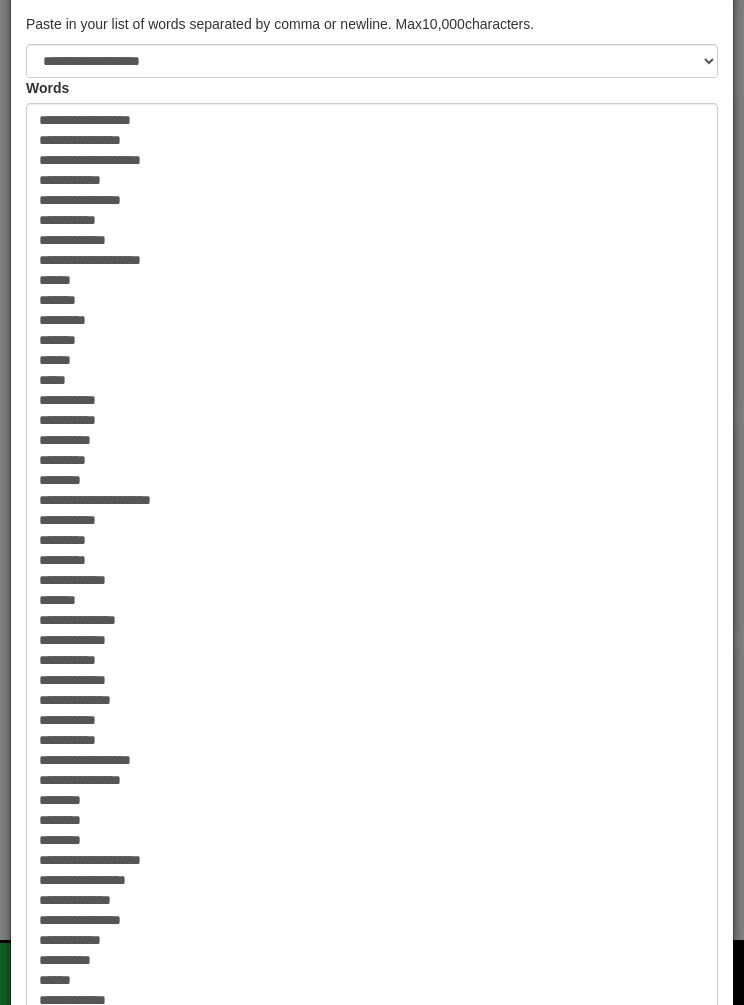 scroll, scrollTop: 54, scrollLeft: 0, axis: vertical 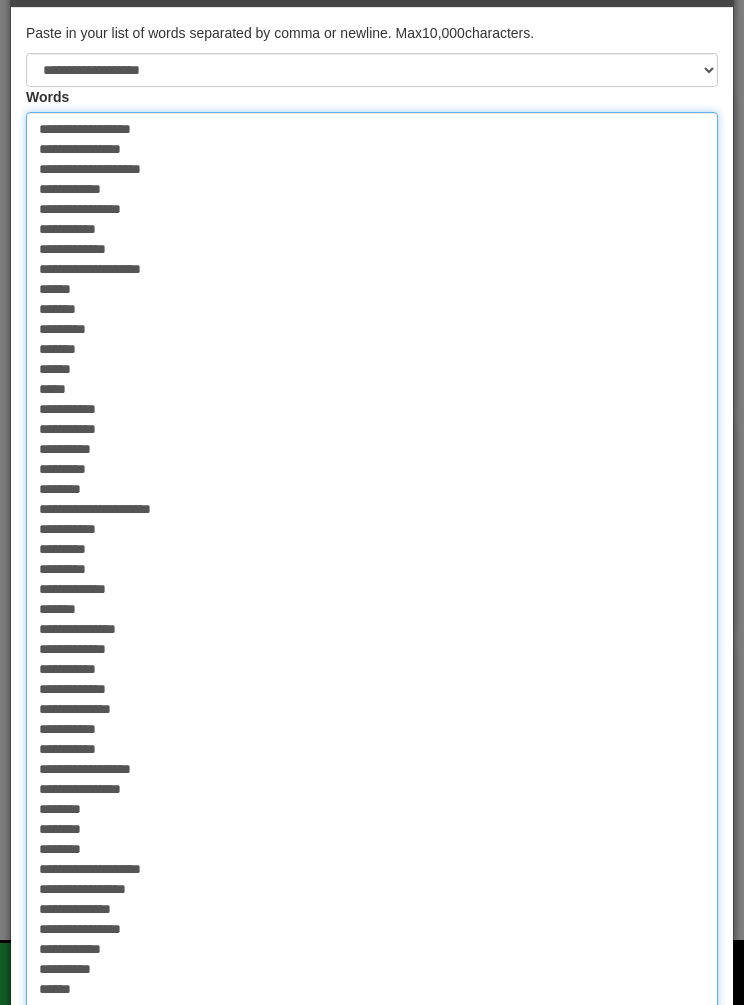 type on "**********" 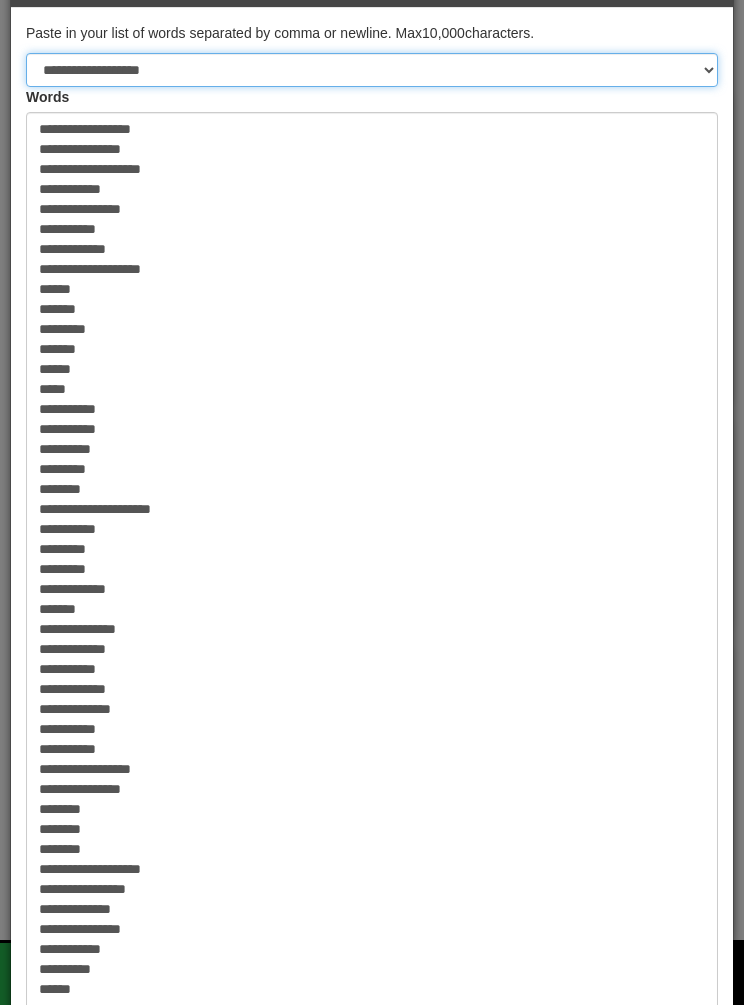click on "**********" at bounding box center (372, 70) 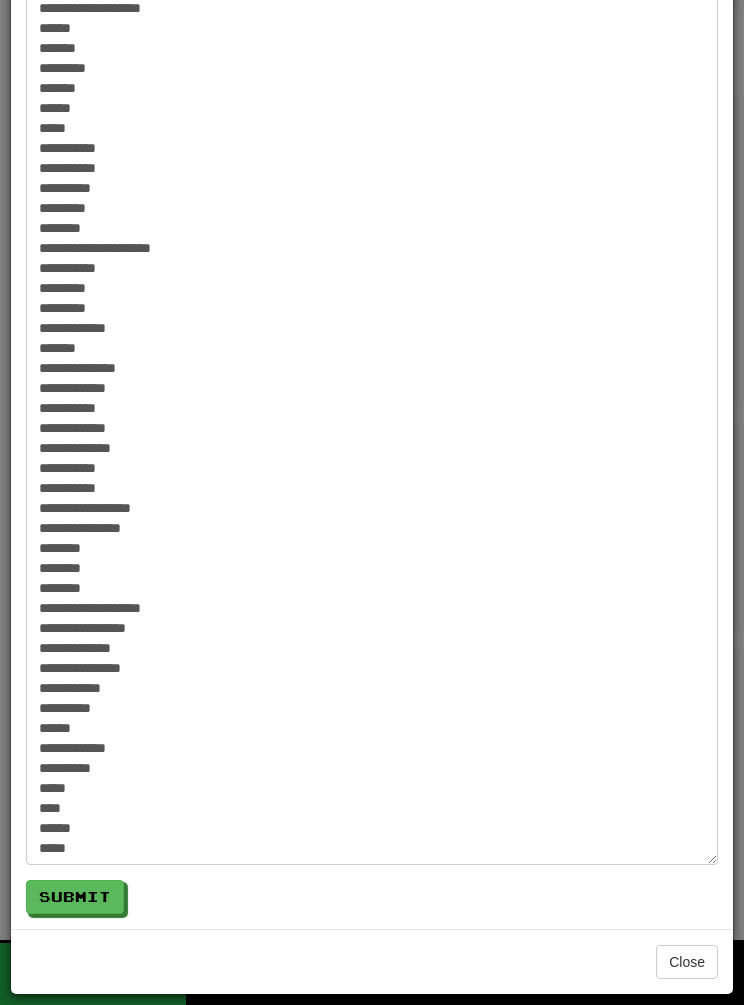 scroll, scrollTop: 315, scrollLeft: 0, axis: vertical 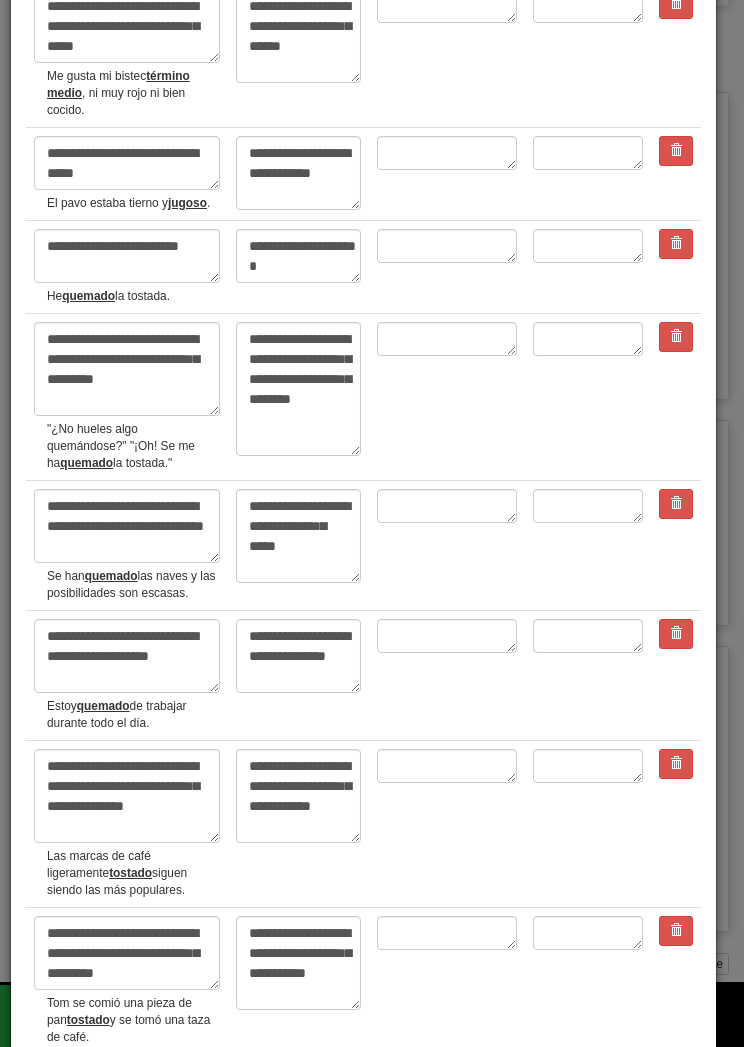 click at bounding box center (676, 336) 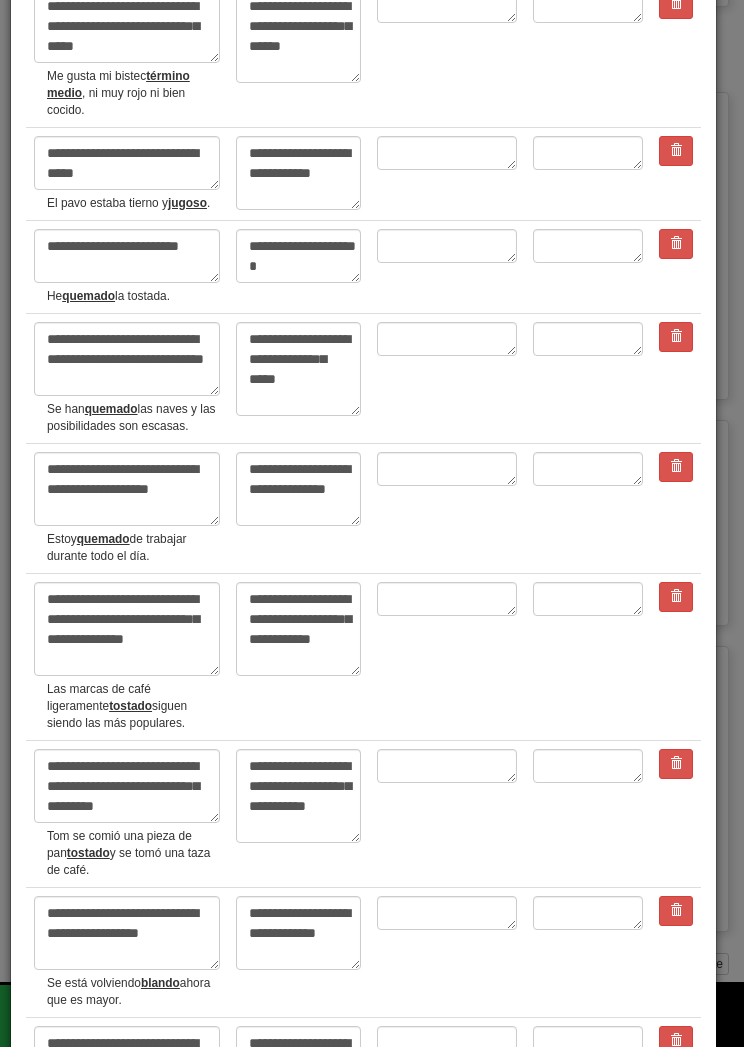 click at bounding box center [676, 596] 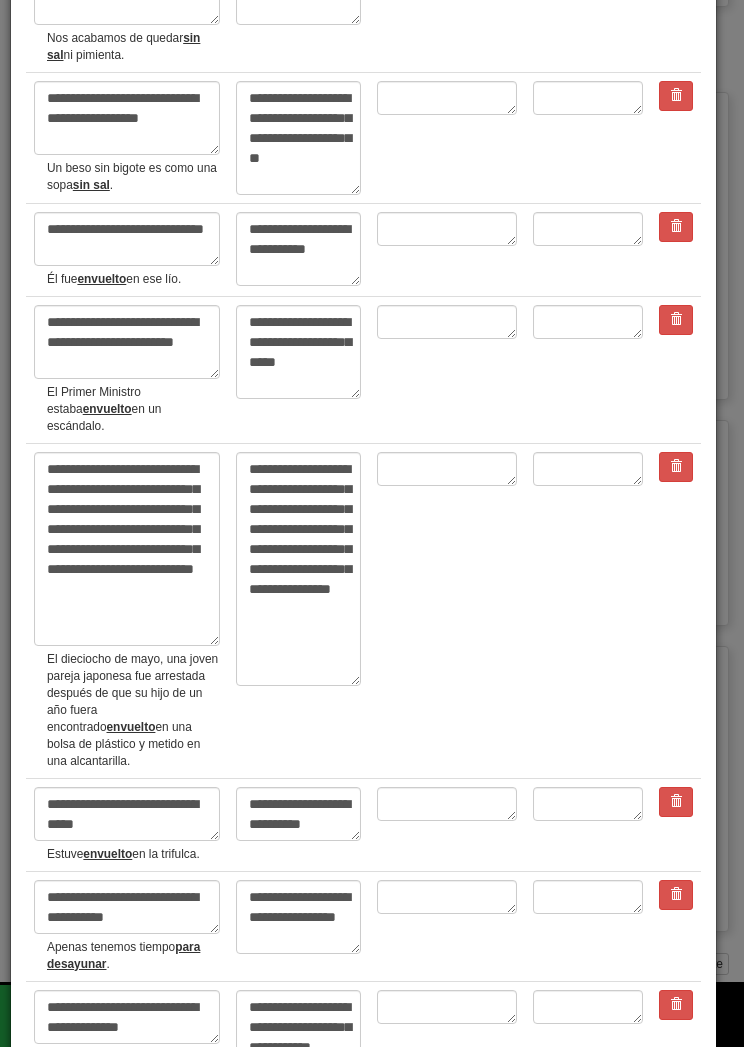 scroll, scrollTop: 3496, scrollLeft: 0, axis: vertical 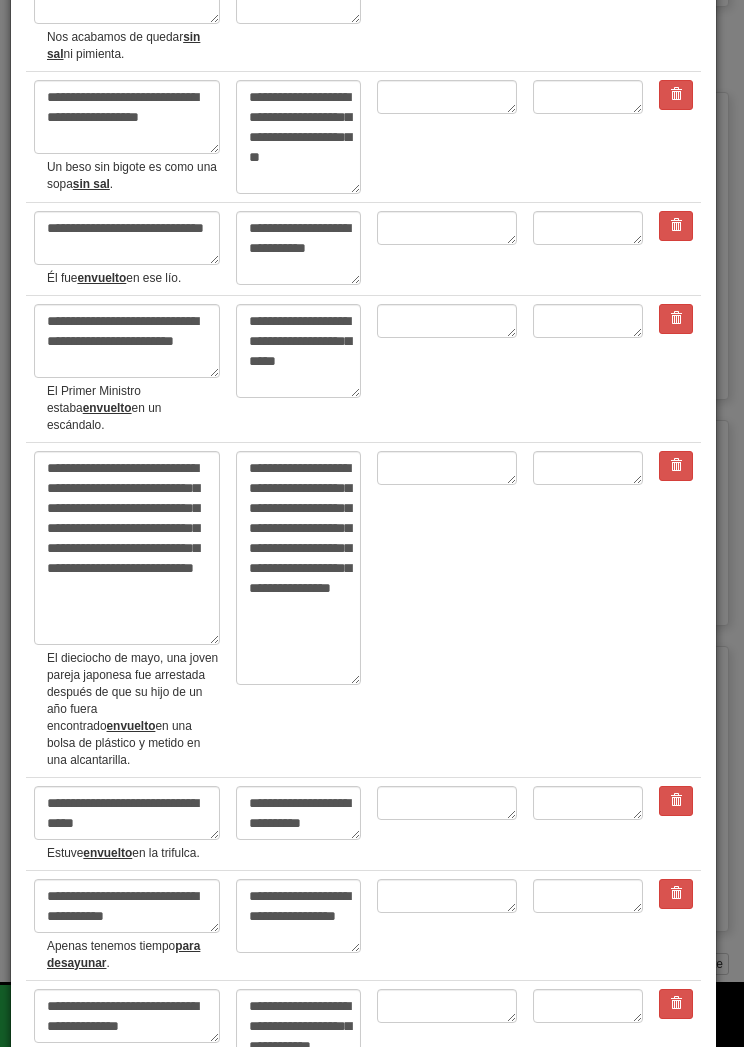 click at bounding box center (676, 466) 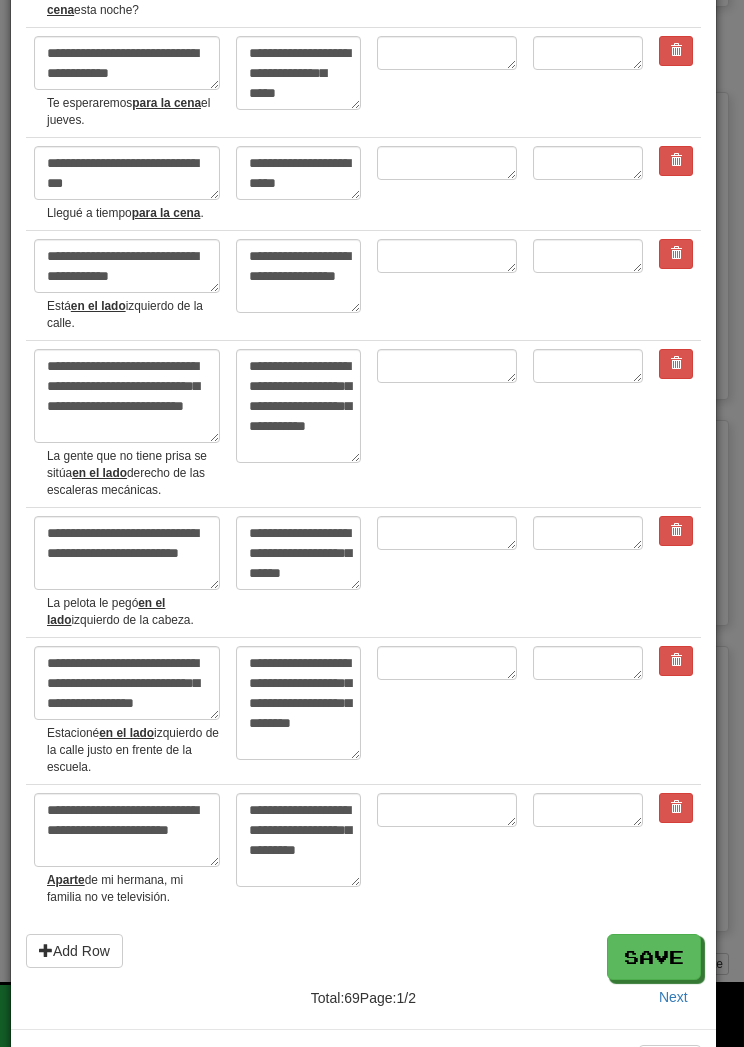 scroll, scrollTop: 5187, scrollLeft: 0, axis: vertical 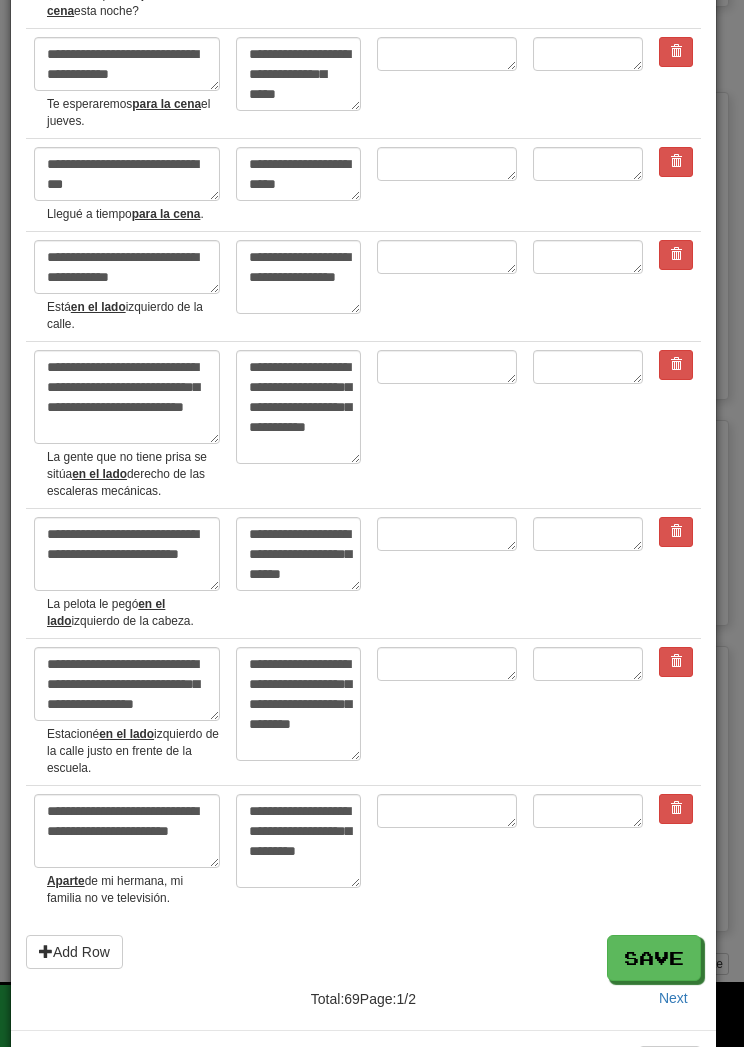 click on "Save" at bounding box center [654, 958] 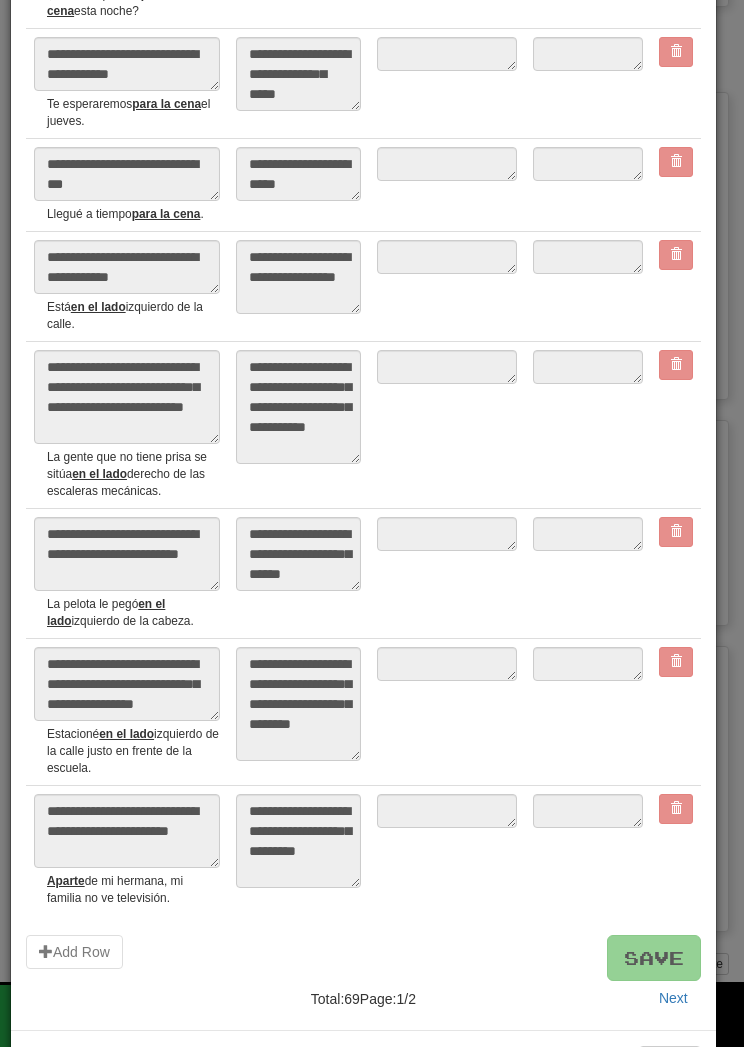 type on "*" 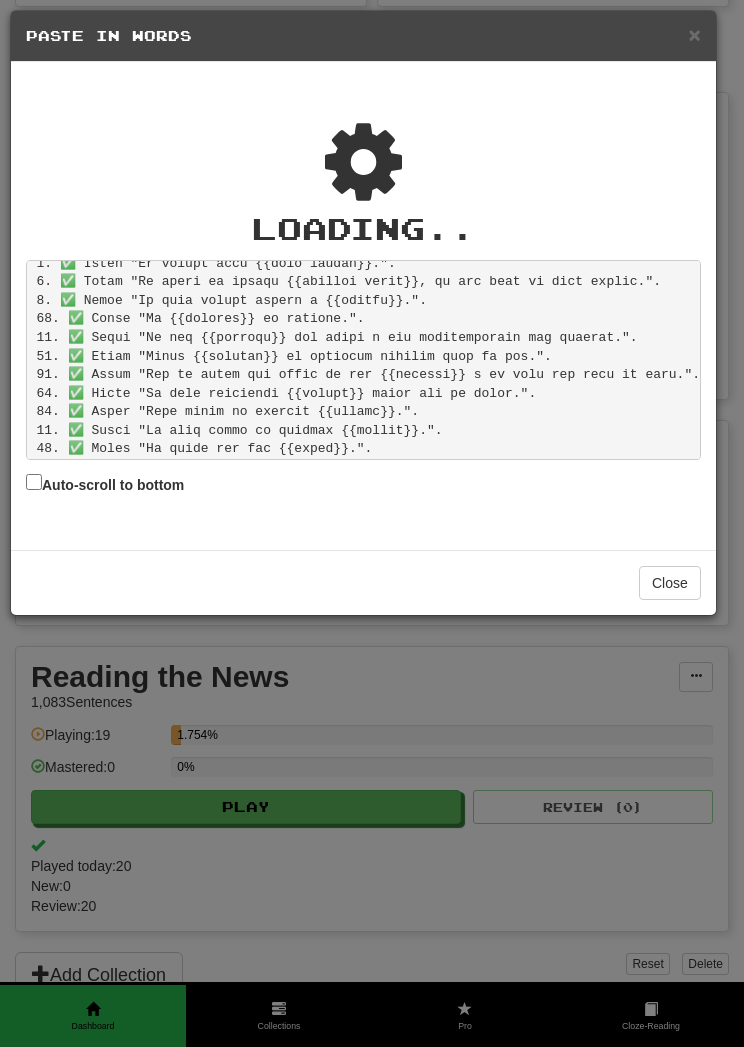 scroll, scrollTop: 505, scrollLeft: 0, axis: vertical 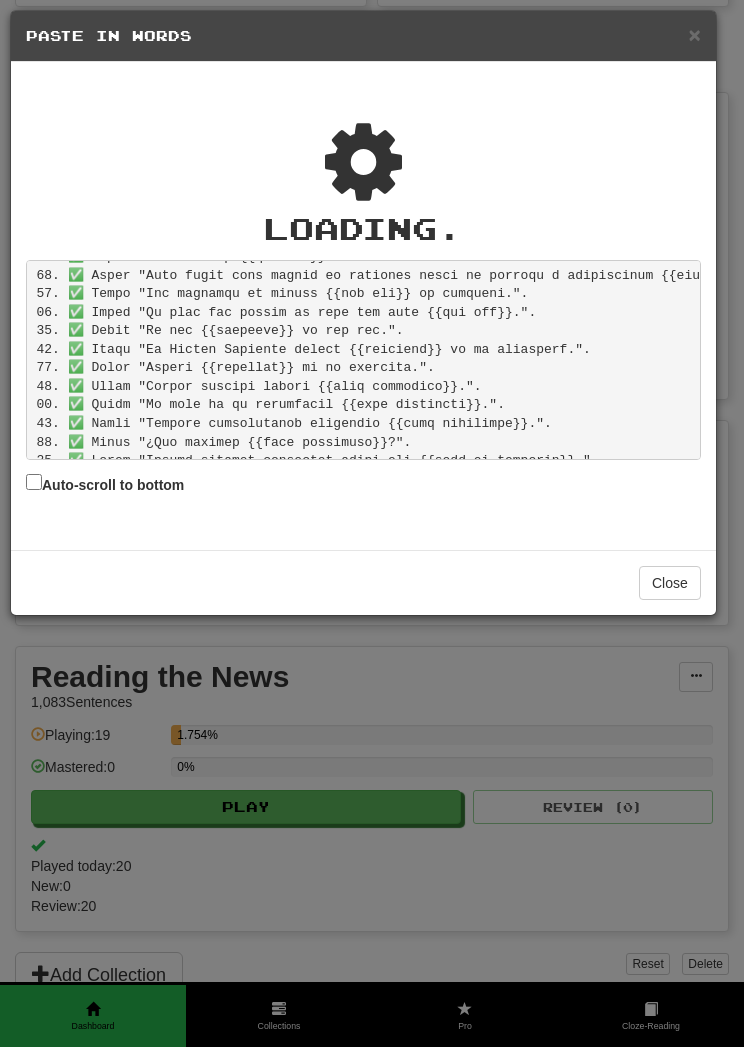 click on "Loading .  Auto-scroll to bottom" at bounding box center [363, 306] 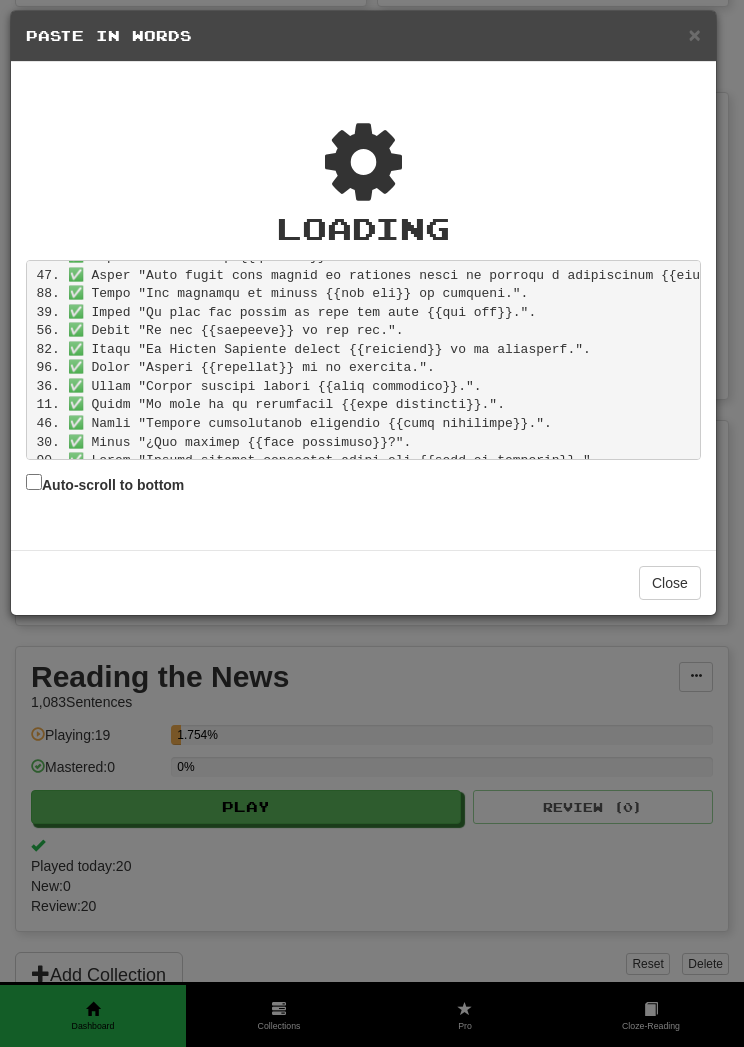 scroll, scrollTop: 865, scrollLeft: 0, axis: vertical 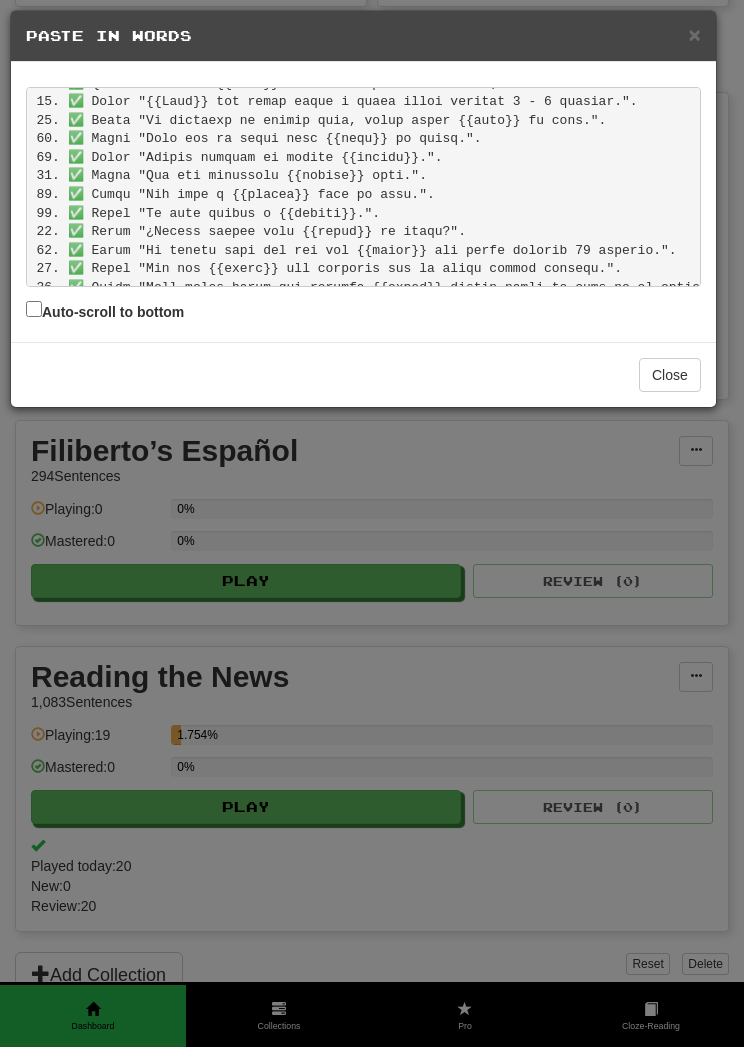 click on "Close" at bounding box center [670, 375] 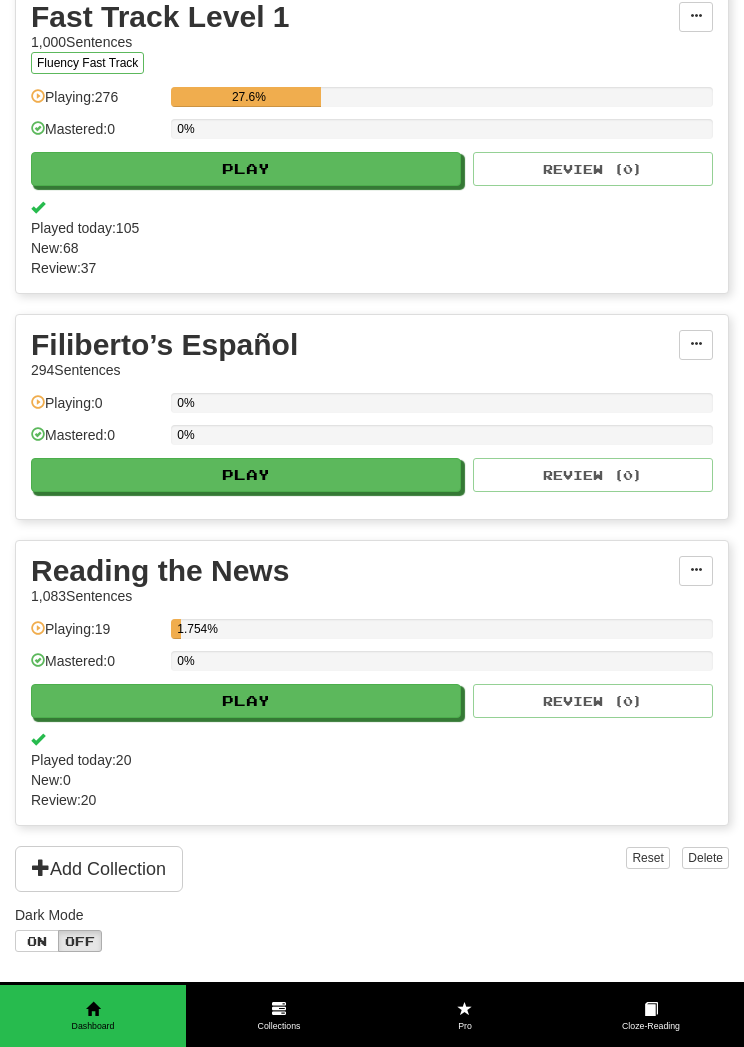 scroll, scrollTop: 342, scrollLeft: 0, axis: vertical 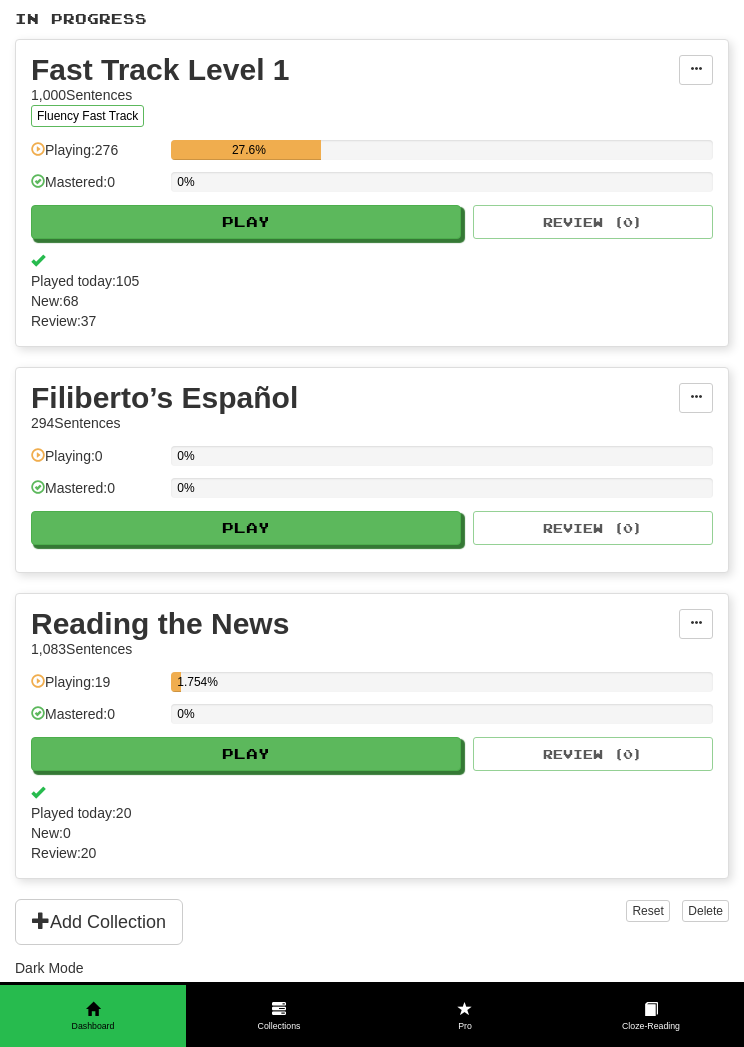 click at bounding box center [696, 397] 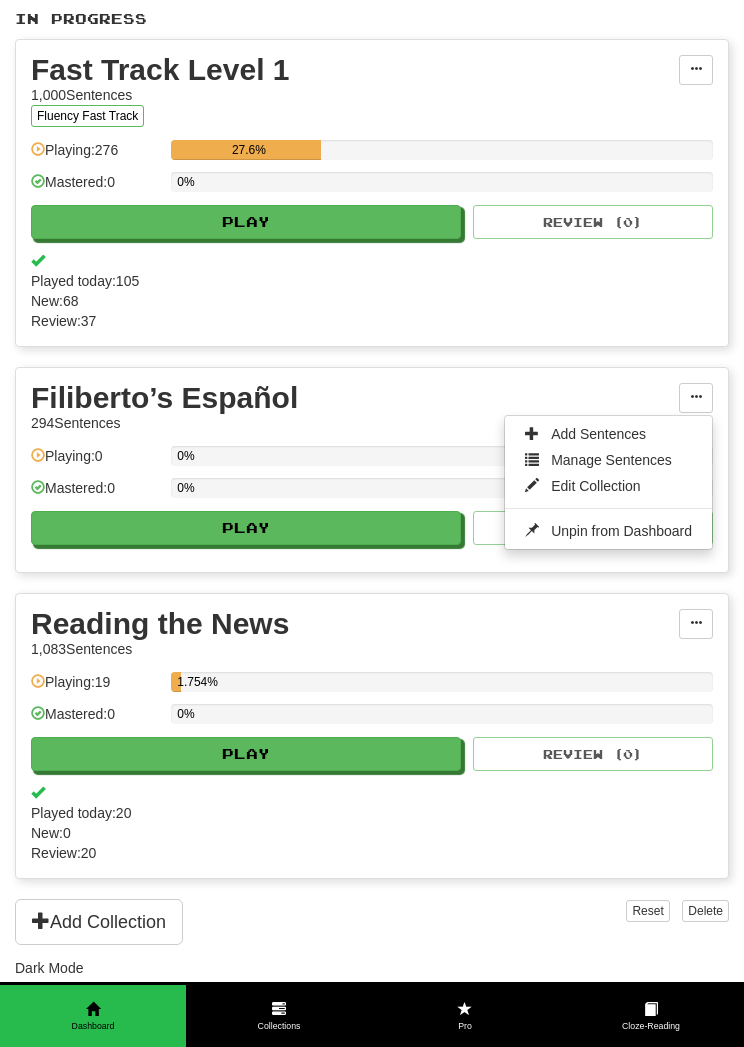 click on "Add Sentences" at bounding box center (608, 434) 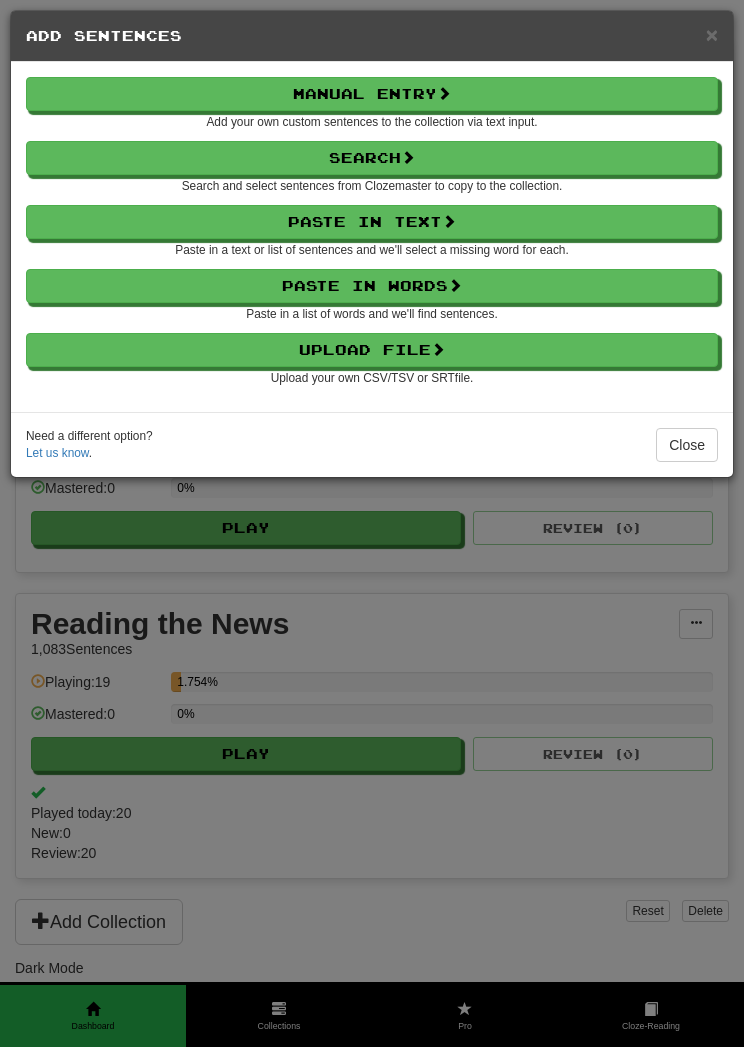 click on "Paste in Text" at bounding box center (372, 222) 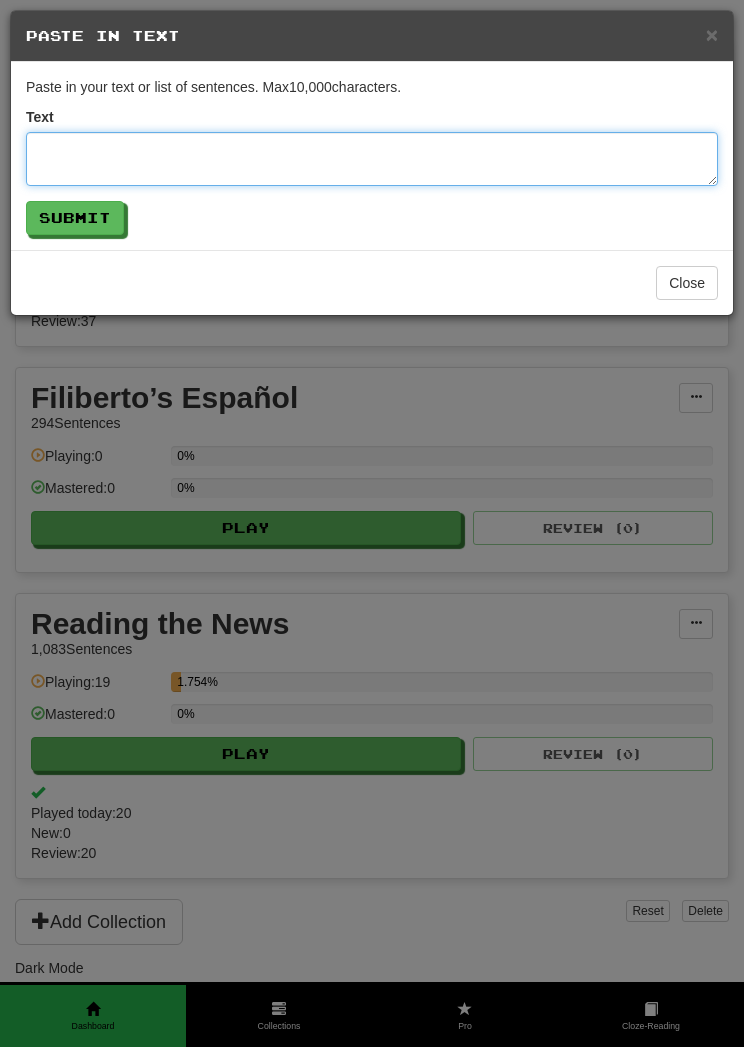 click at bounding box center [372, 159] 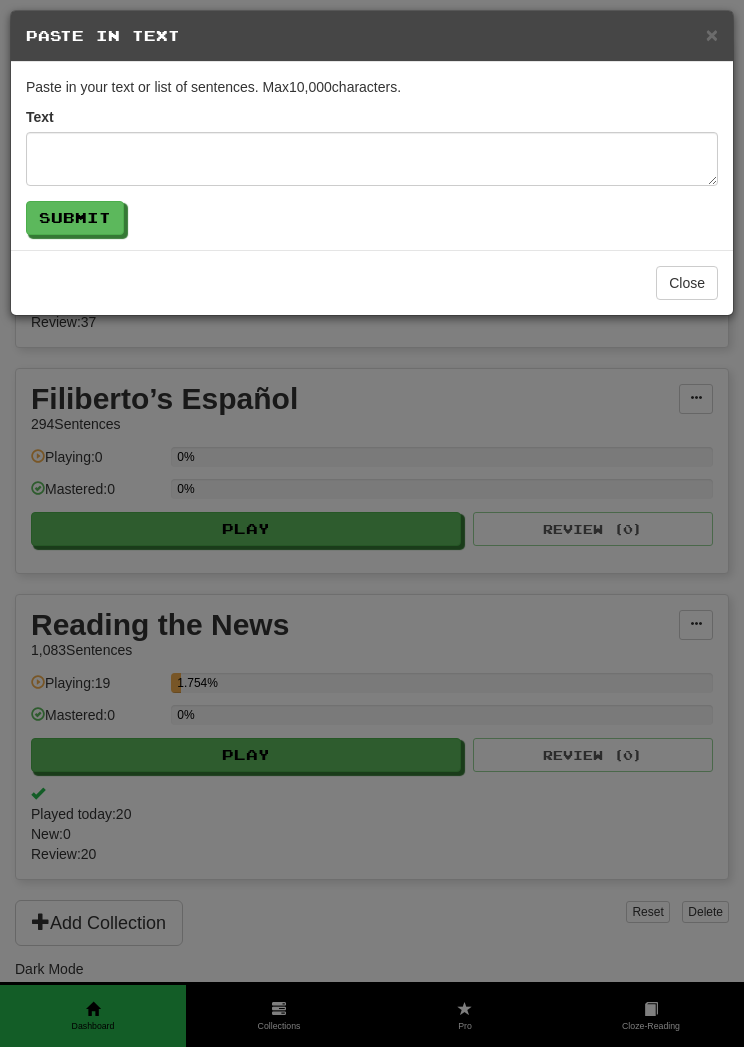 click on "Close" at bounding box center (687, 283) 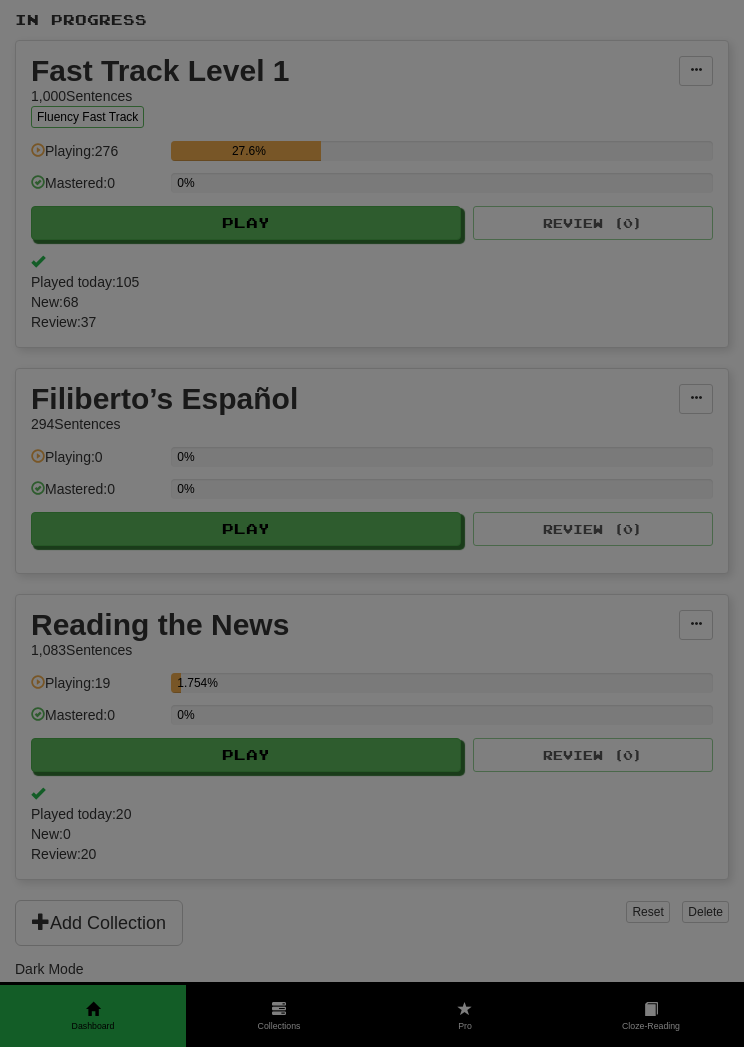 scroll, scrollTop: 342, scrollLeft: 0, axis: vertical 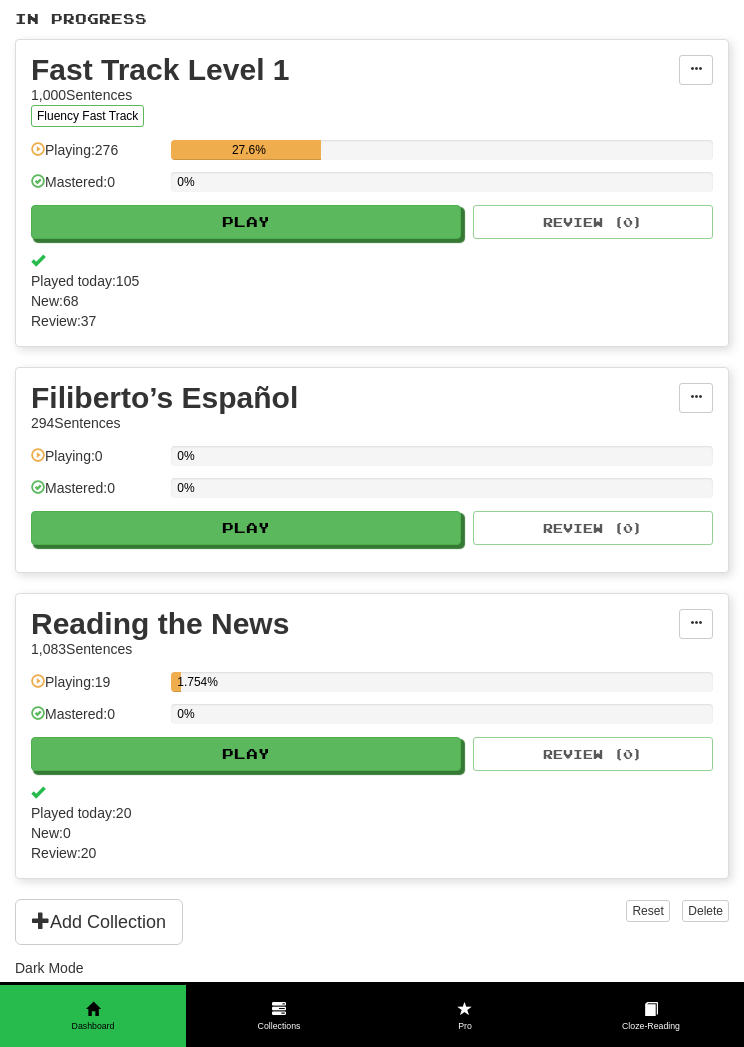 click at bounding box center (696, 398) 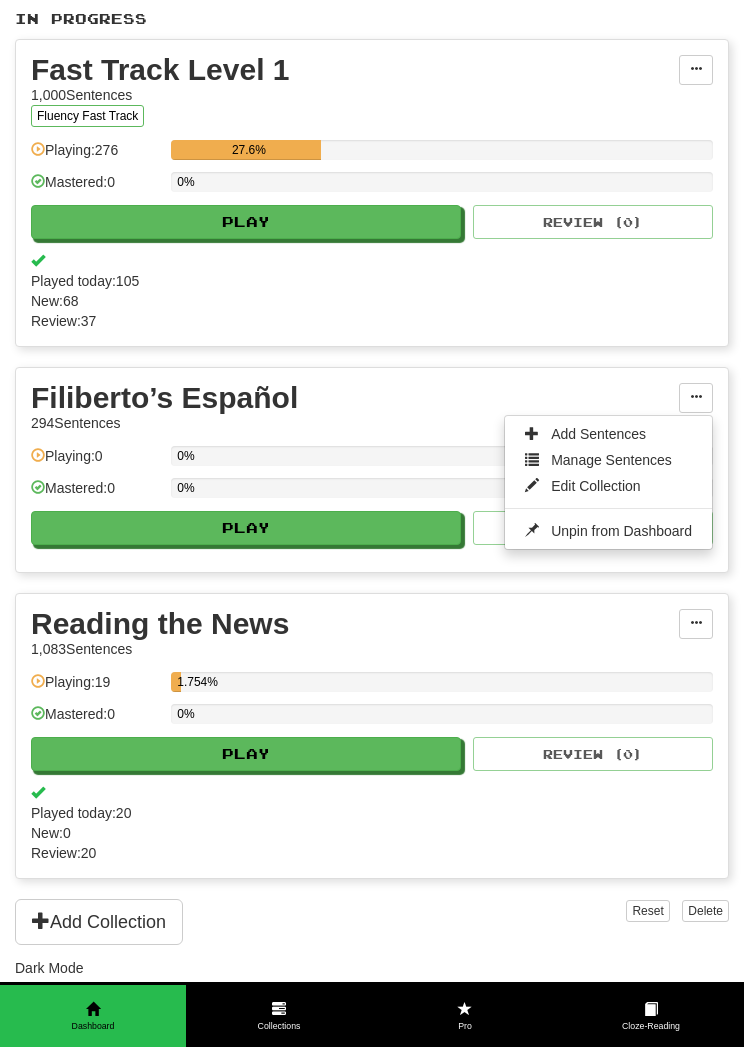 click on "Add Sentences" at bounding box center [608, 434] 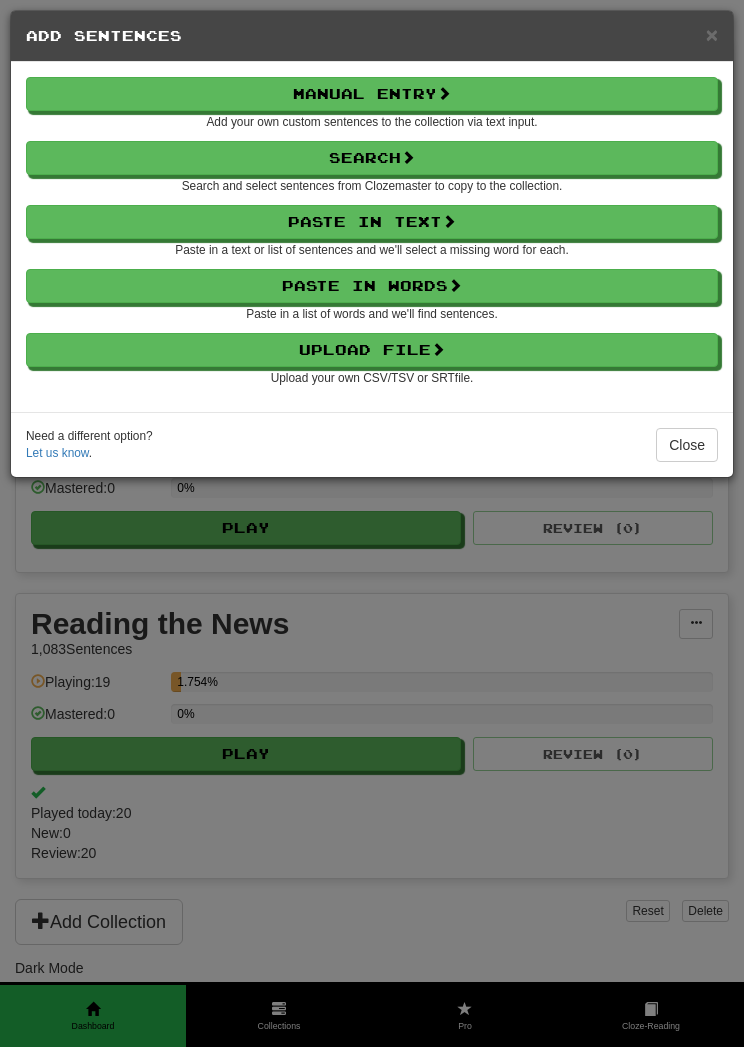 click on "Paste in Words" at bounding box center [372, 286] 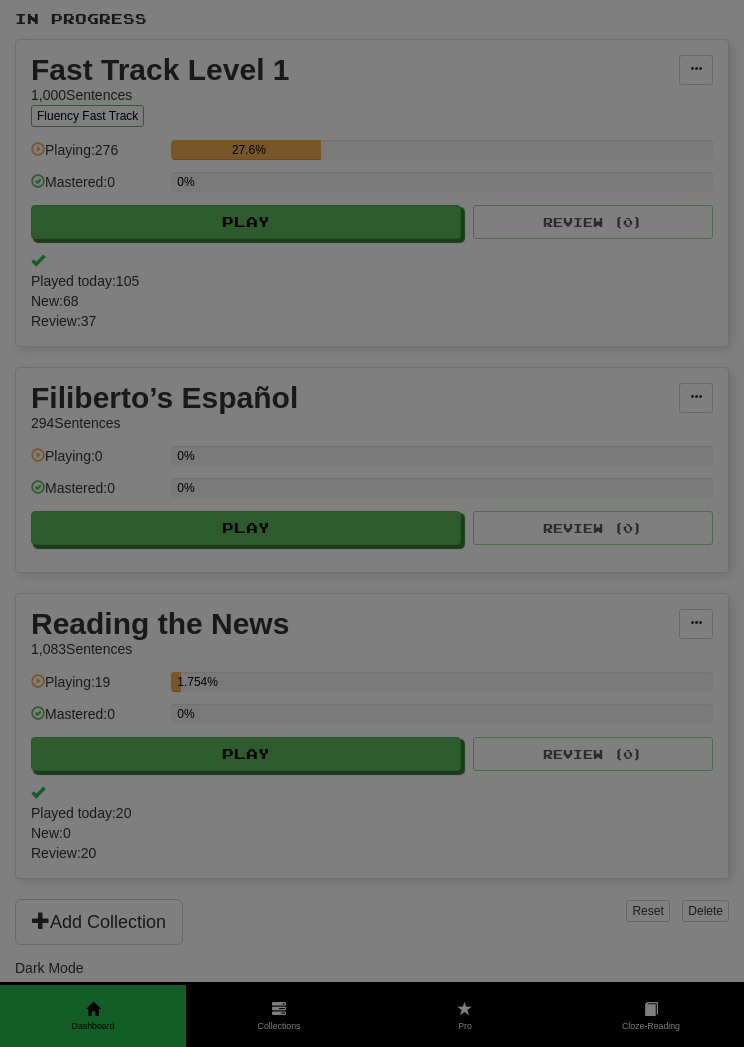 select on "*" 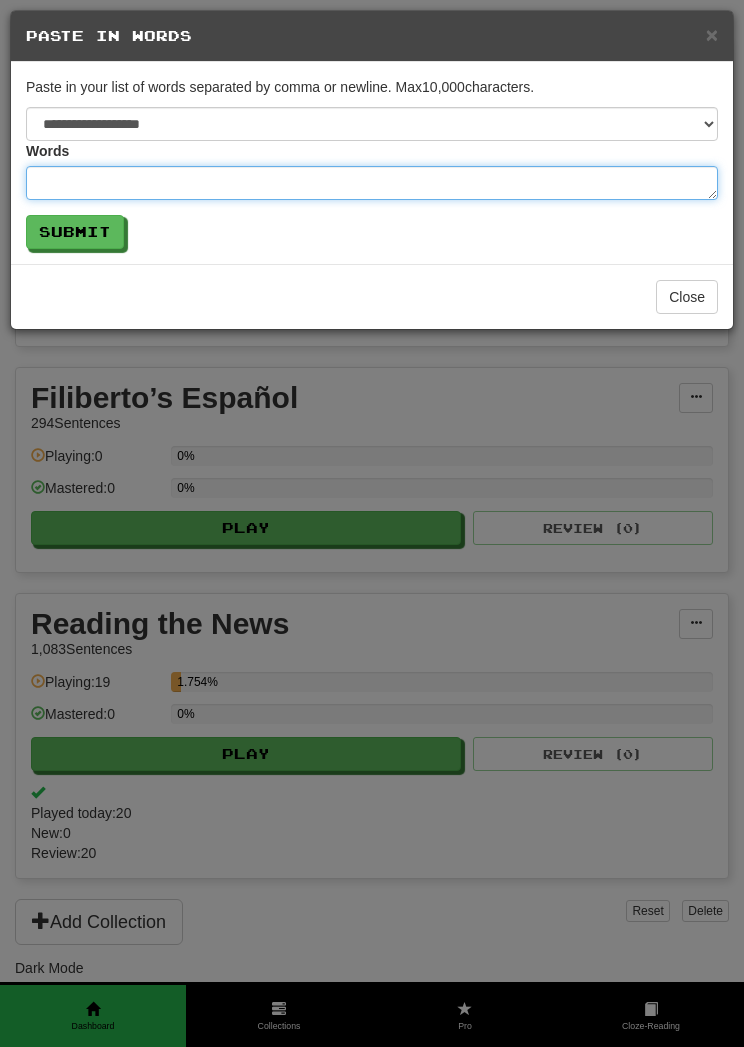 click at bounding box center [372, 183] 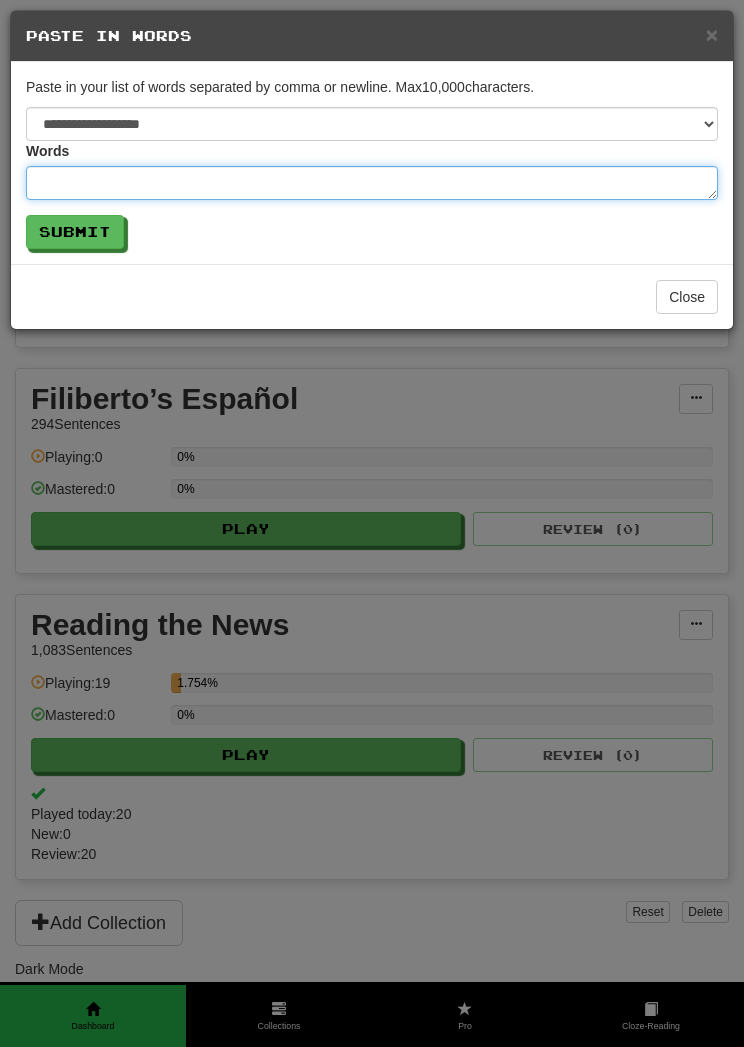 click at bounding box center (372, 183) 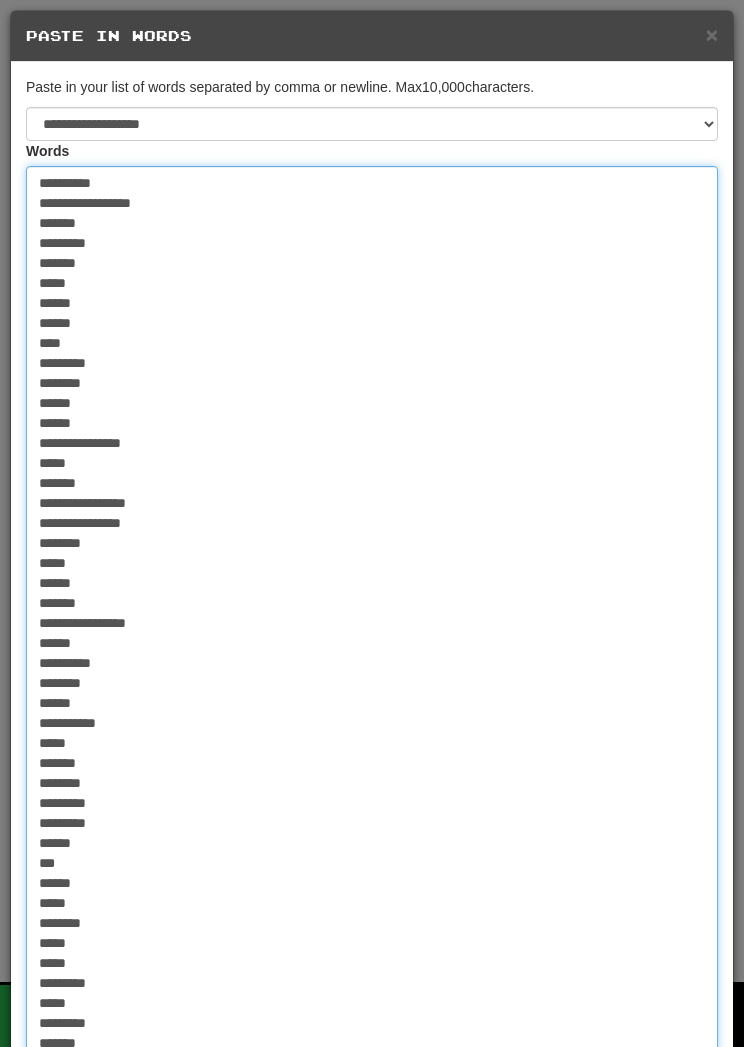 scroll, scrollTop: 204, scrollLeft: 0, axis: vertical 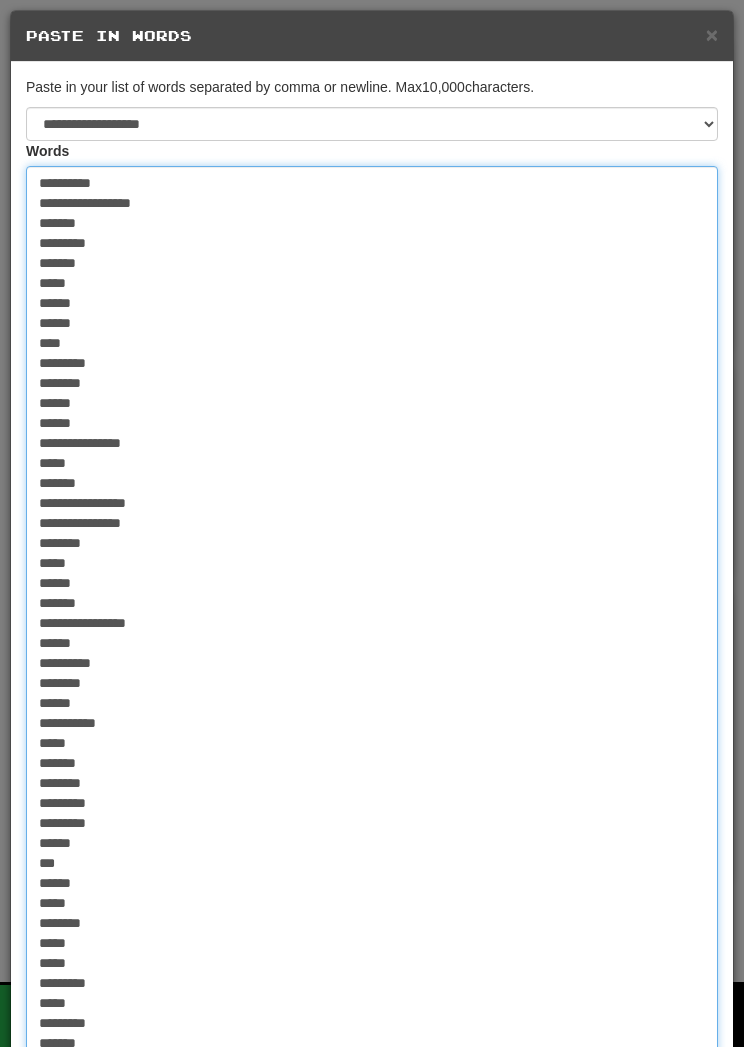 click on "**********" at bounding box center [372, 653] 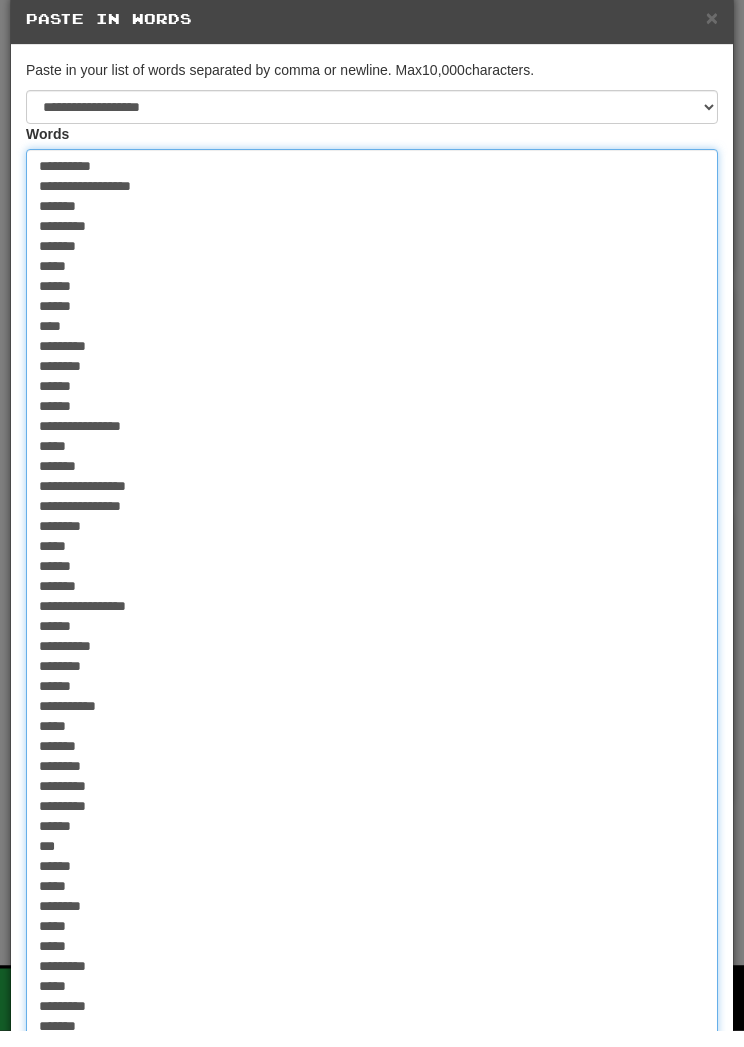 click on "**********" at bounding box center (372, 653) 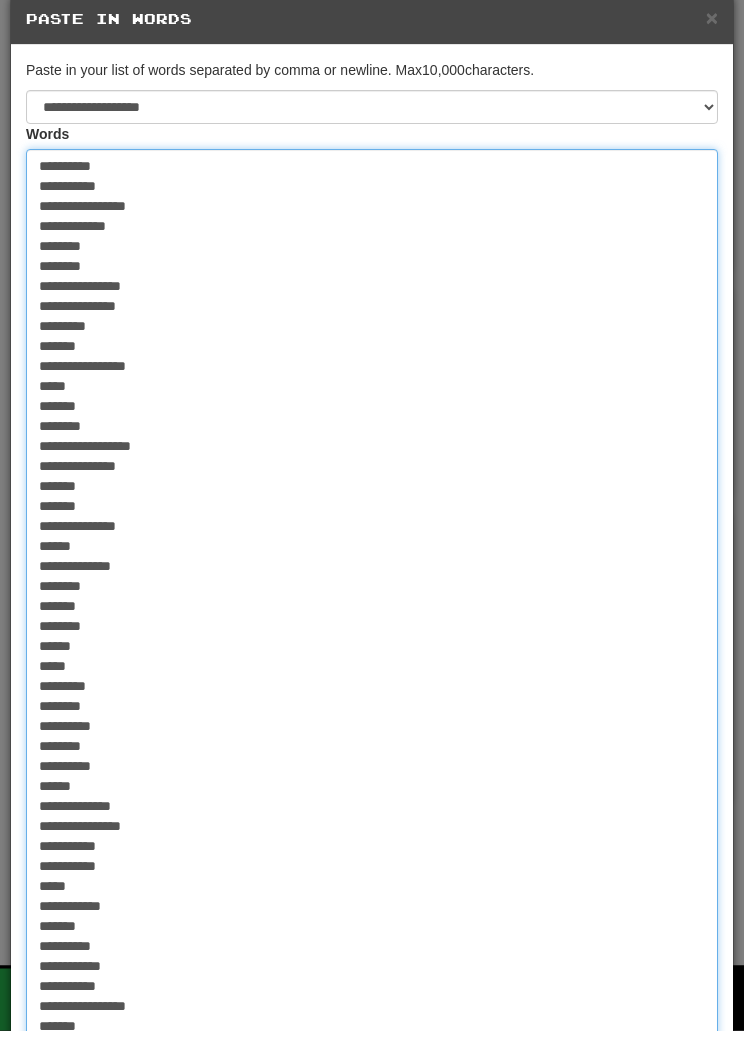 scroll, scrollTop: 293, scrollLeft: 0, axis: vertical 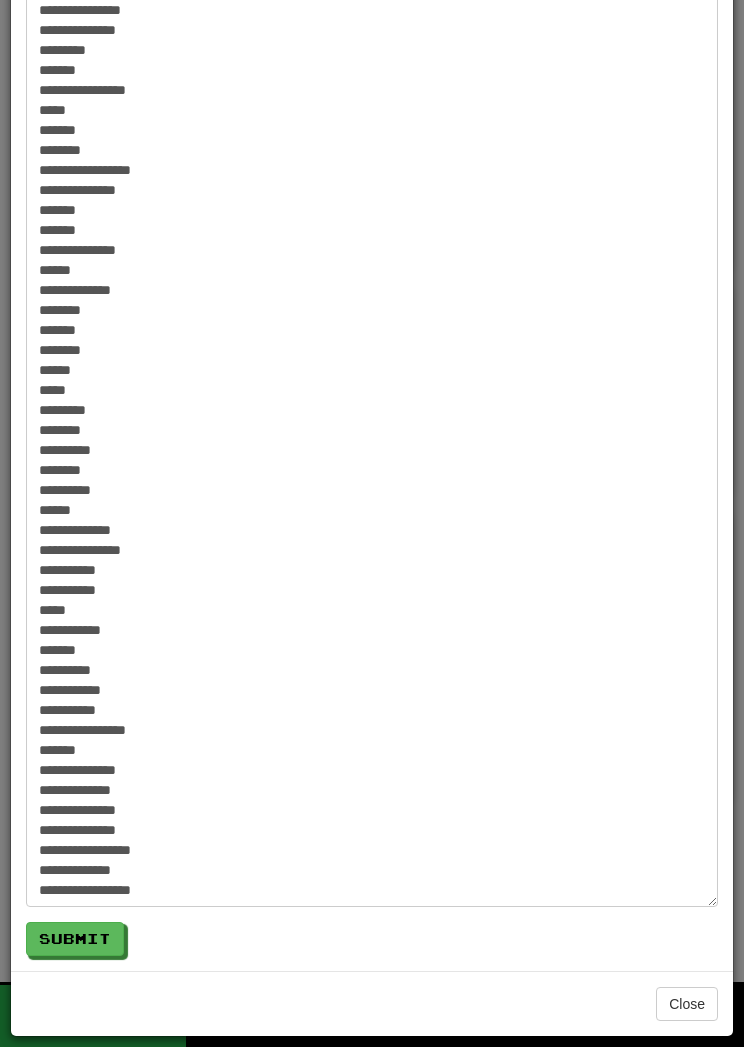click on "Submit" at bounding box center (75, 939) 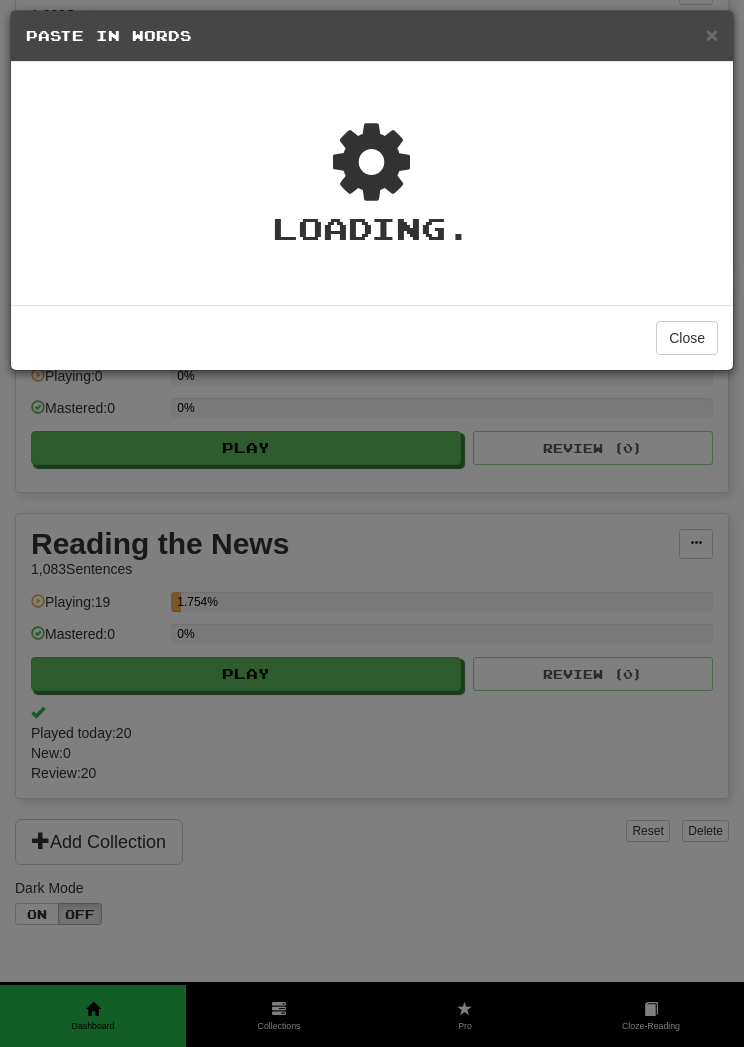 click on "× Paste in Words Loading . Close" at bounding box center [372, 523] 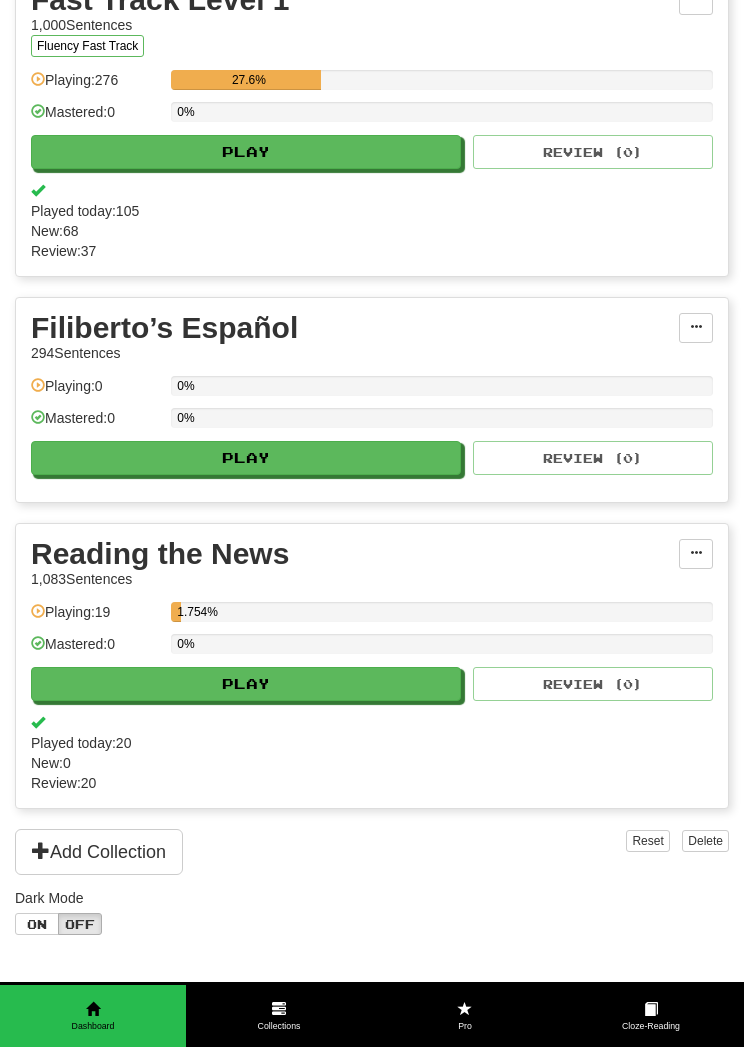 scroll, scrollTop: 383, scrollLeft: 0, axis: vertical 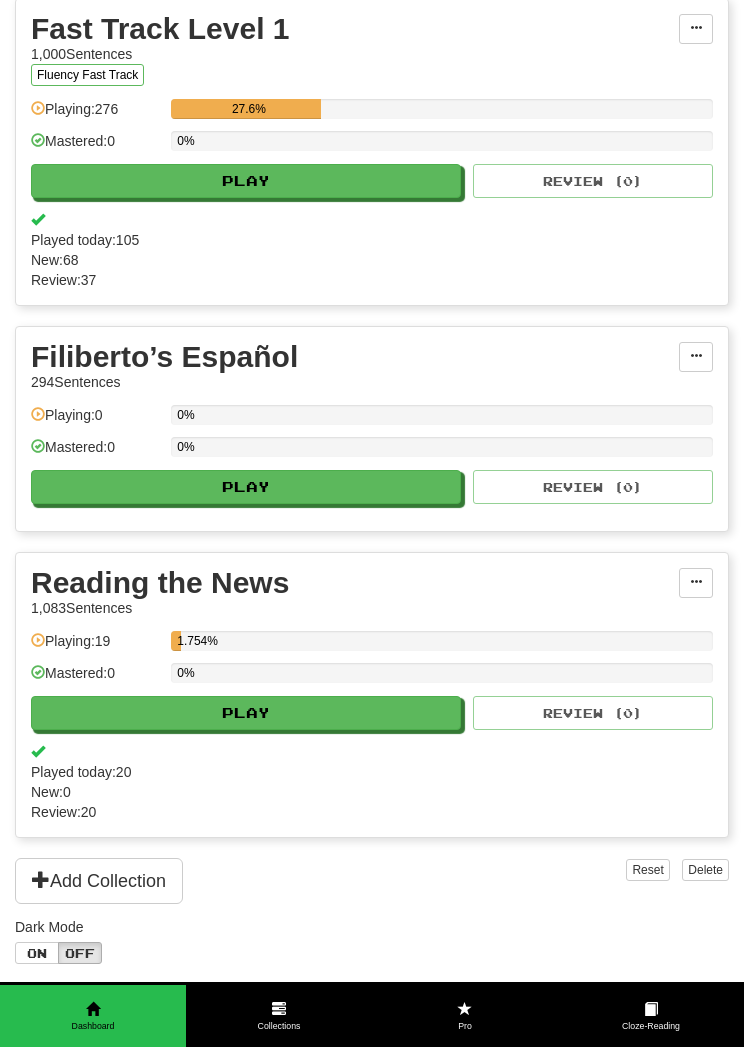 click at bounding box center [696, 356] 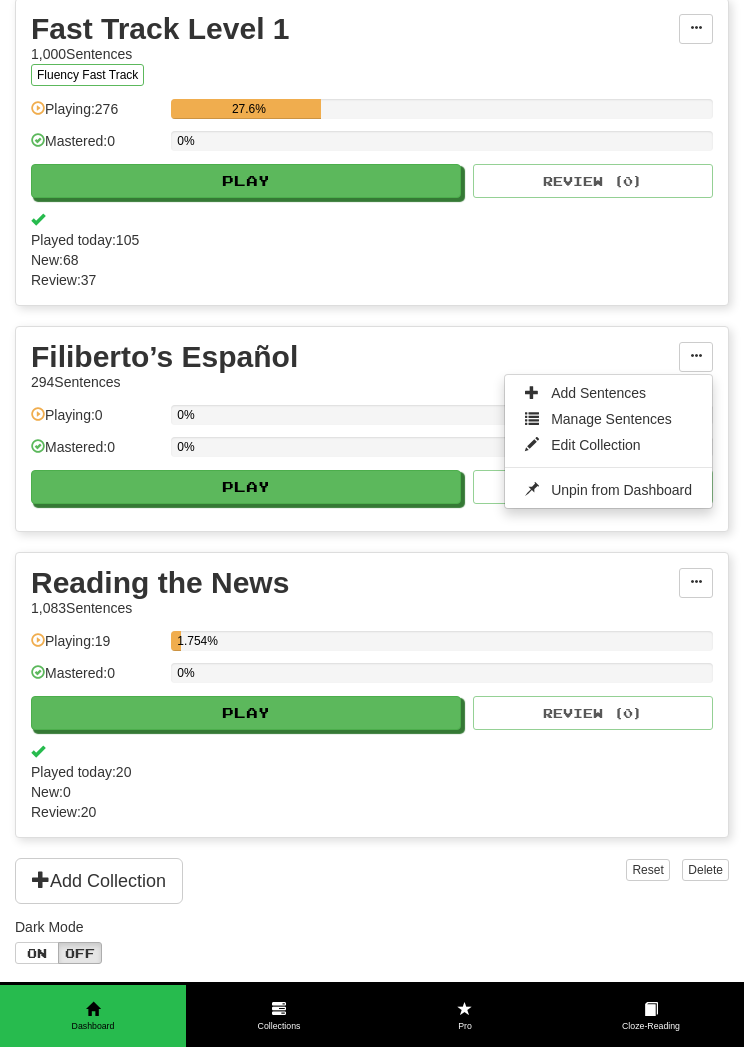 click on "Manage Sentences" at bounding box center [611, 419] 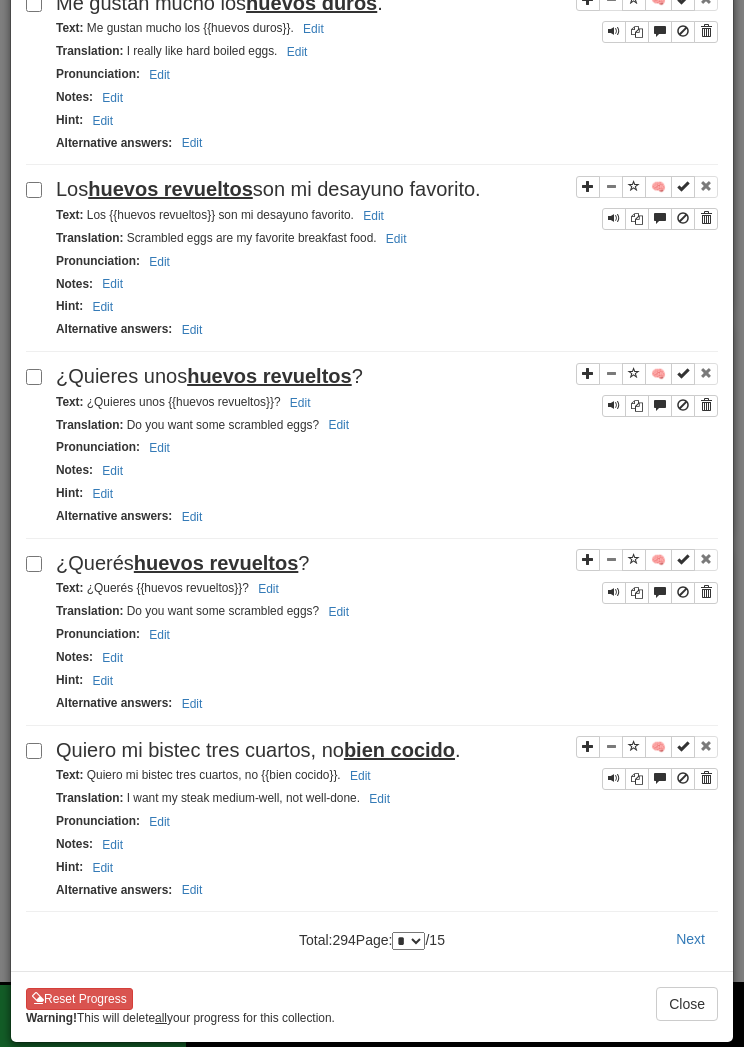 scroll, scrollTop: 3304, scrollLeft: 0, axis: vertical 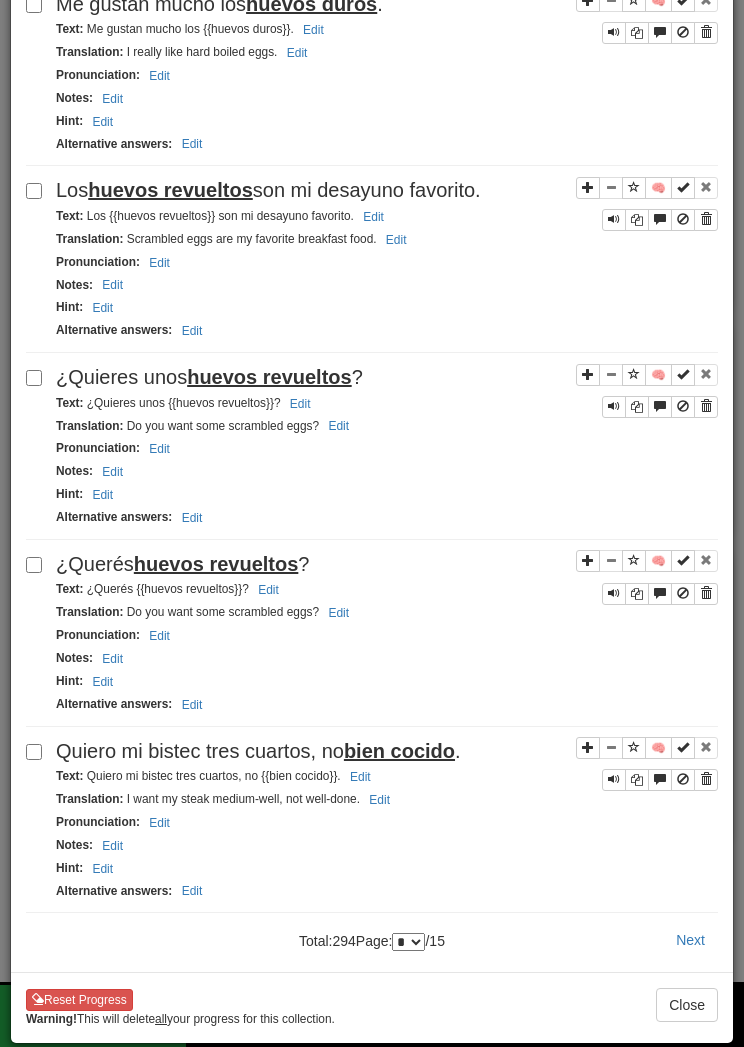click at bounding box center [683, 780] 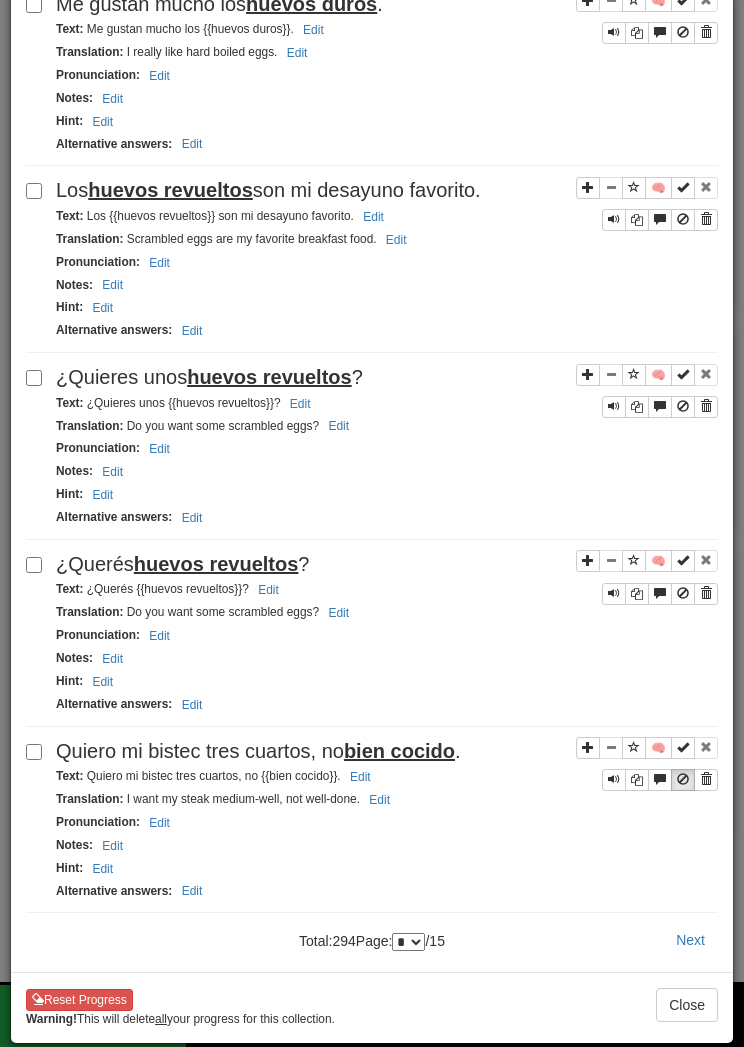 click on "Close" at bounding box center (687, 1005) 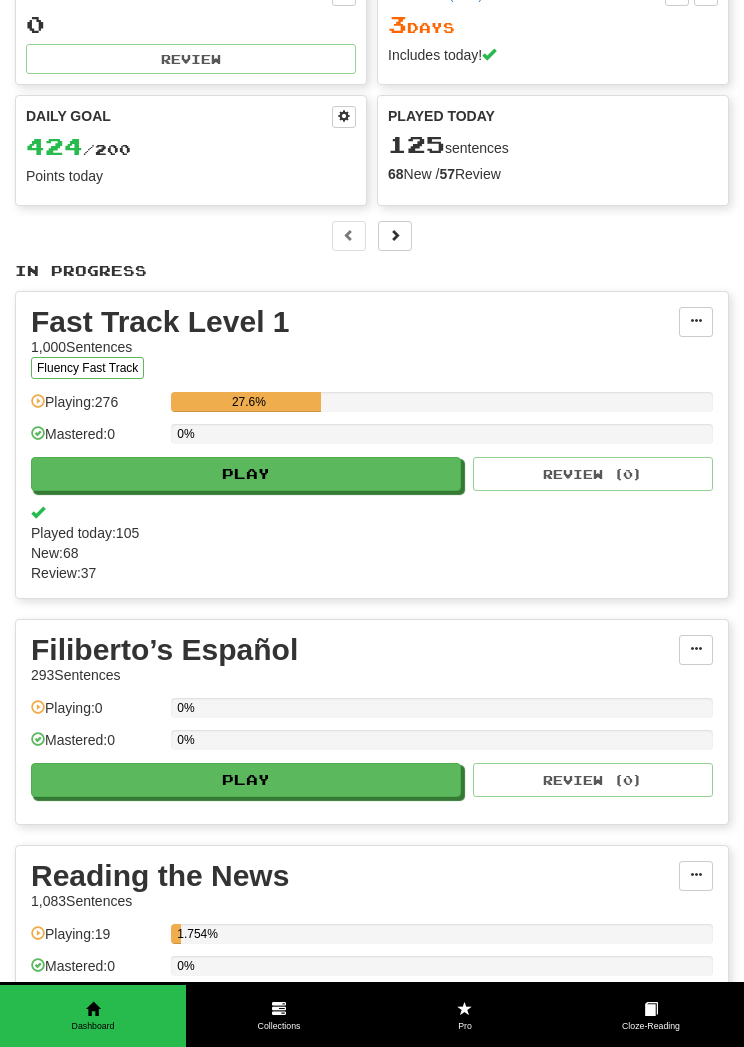 scroll, scrollTop: 85, scrollLeft: 0, axis: vertical 